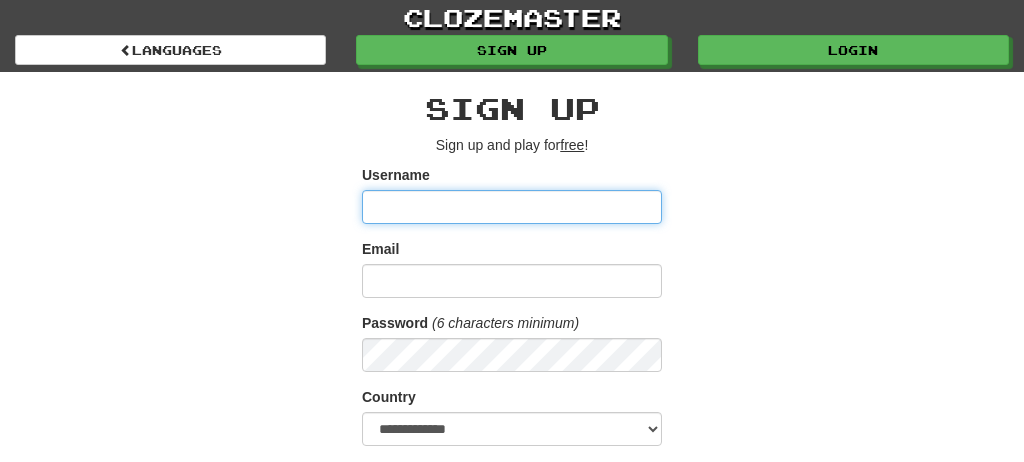 scroll, scrollTop: 0, scrollLeft: 0, axis: both 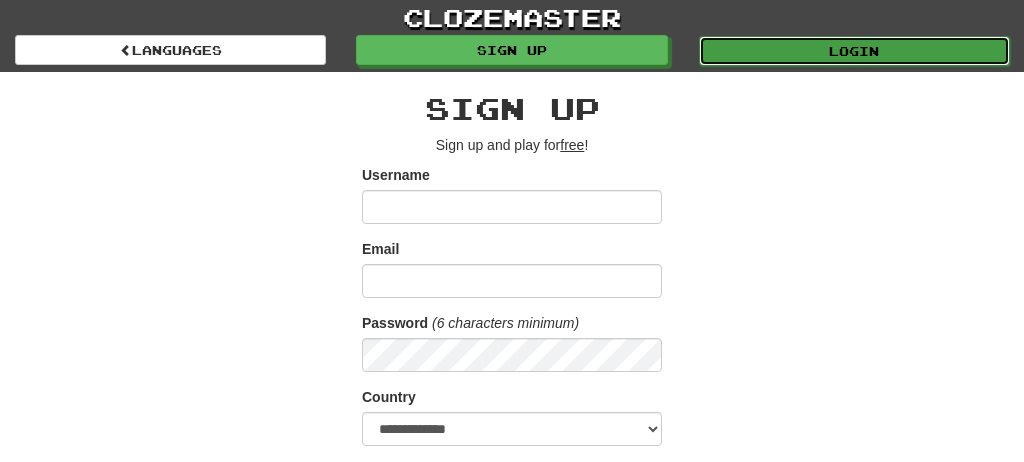 click on "Login" at bounding box center (854, 51) 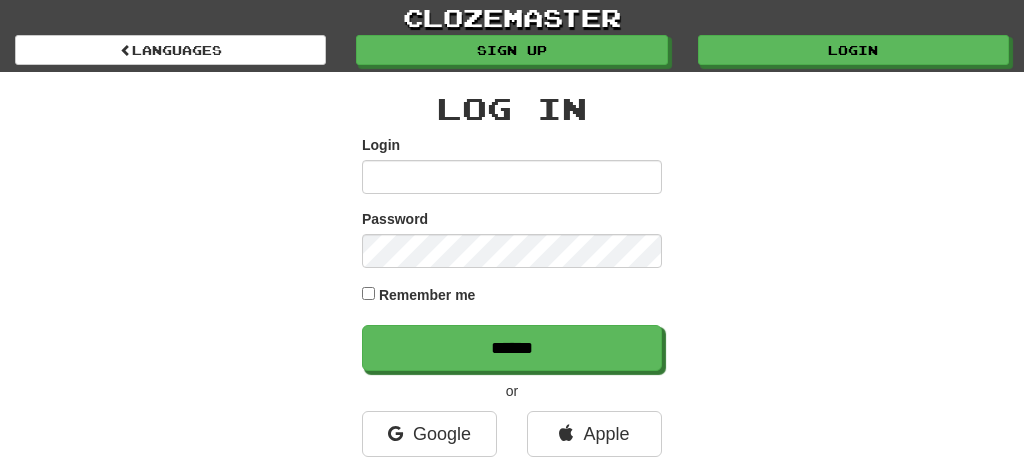 scroll, scrollTop: 0, scrollLeft: 0, axis: both 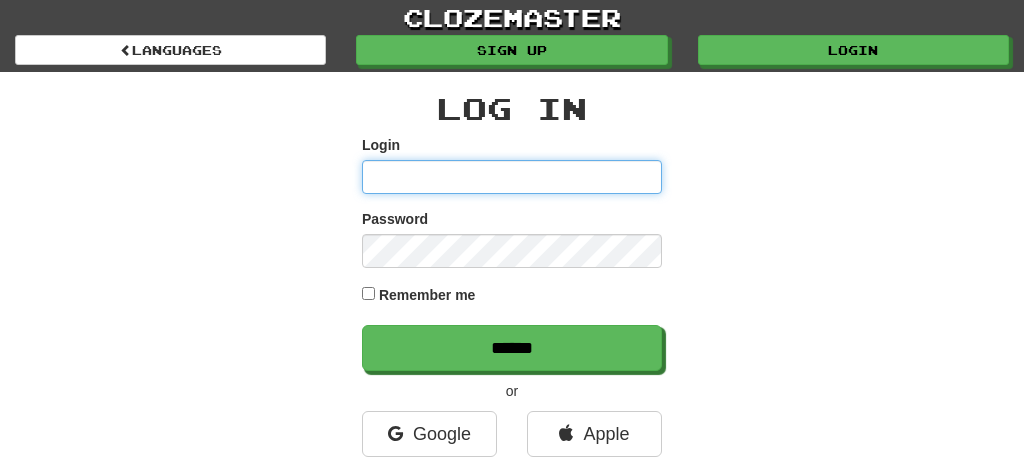type on "*******" 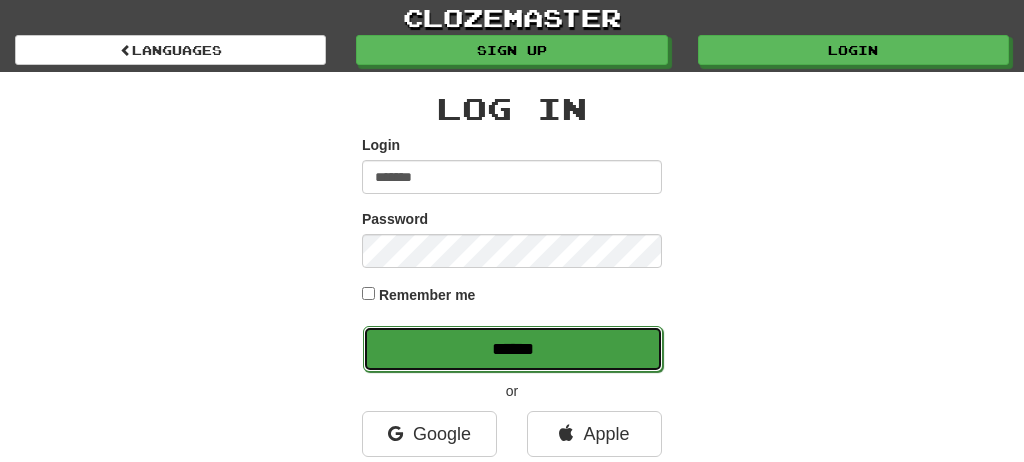click on "******" at bounding box center [513, 349] 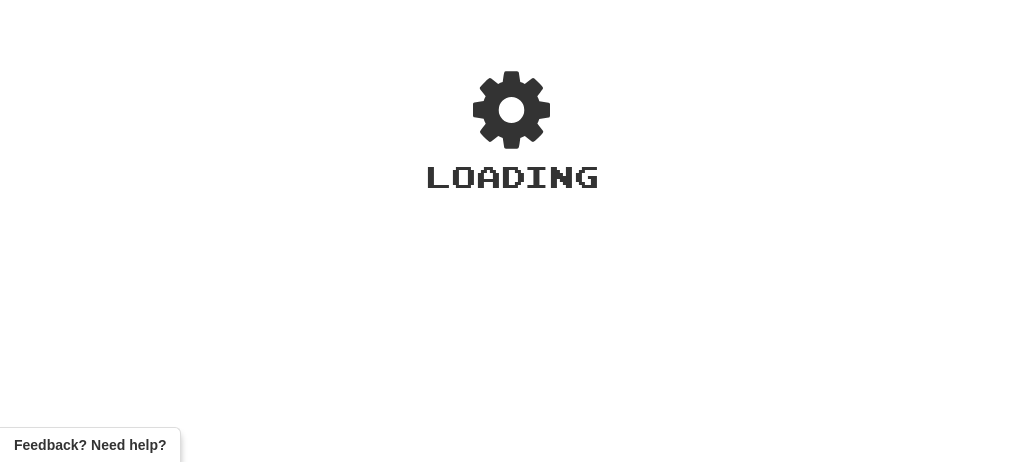 scroll, scrollTop: 0, scrollLeft: 0, axis: both 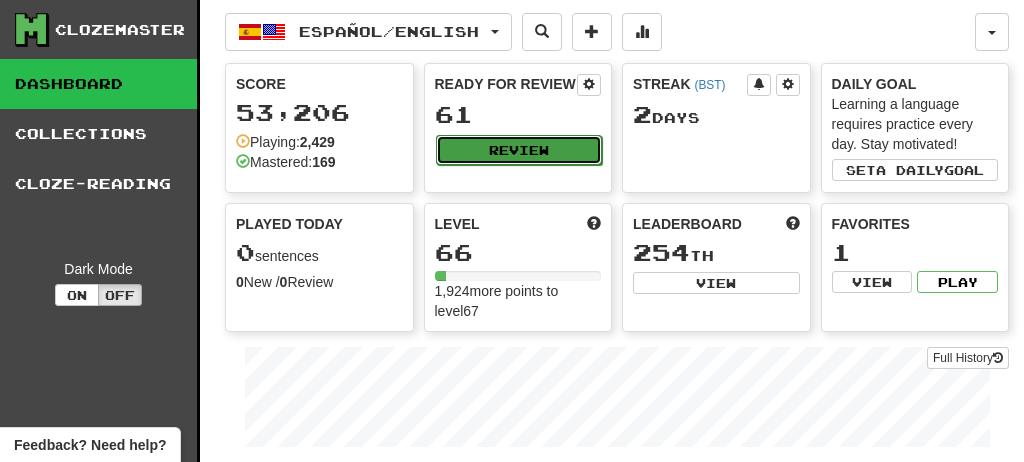 click on "Review" at bounding box center (519, 150) 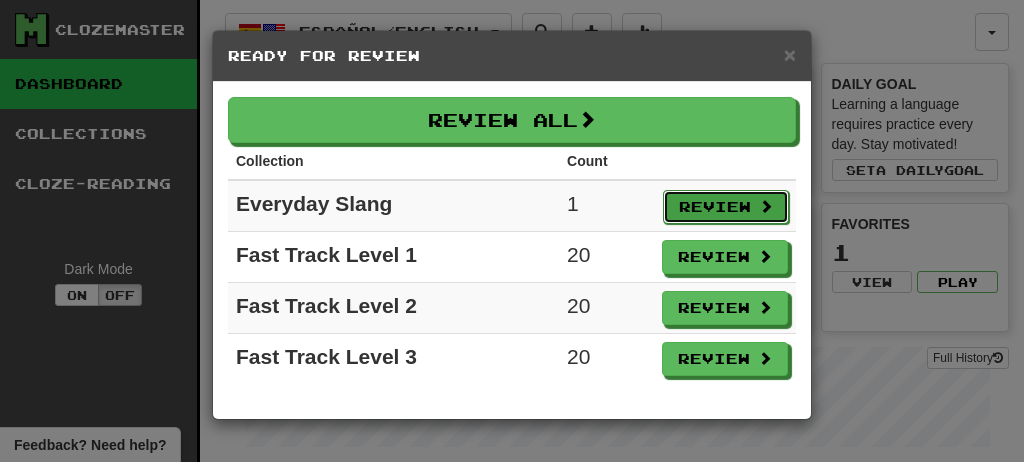 click on "Review" at bounding box center (726, 207) 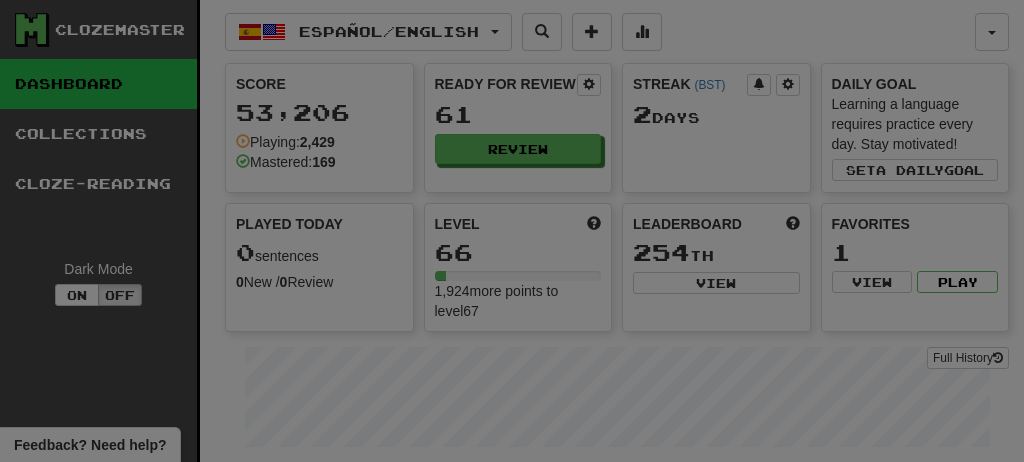 select on "**" 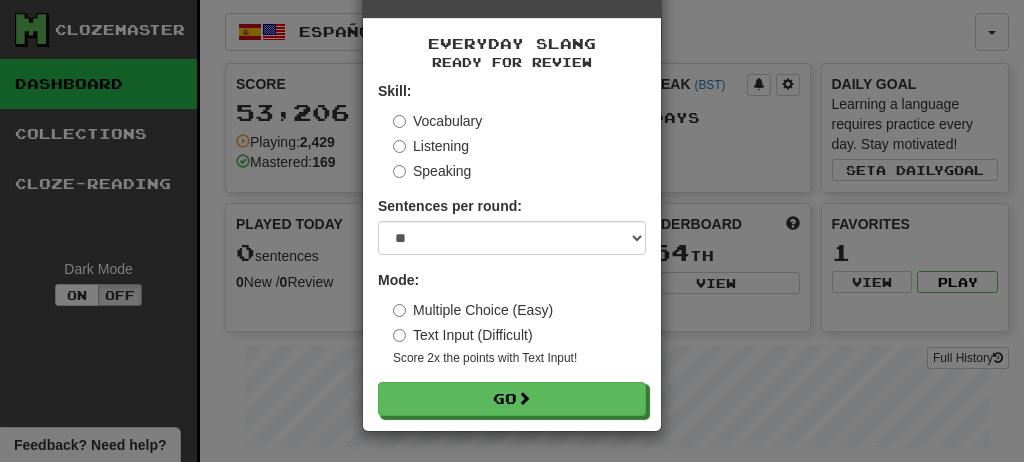 scroll, scrollTop: 150, scrollLeft: 0, axis: vertical 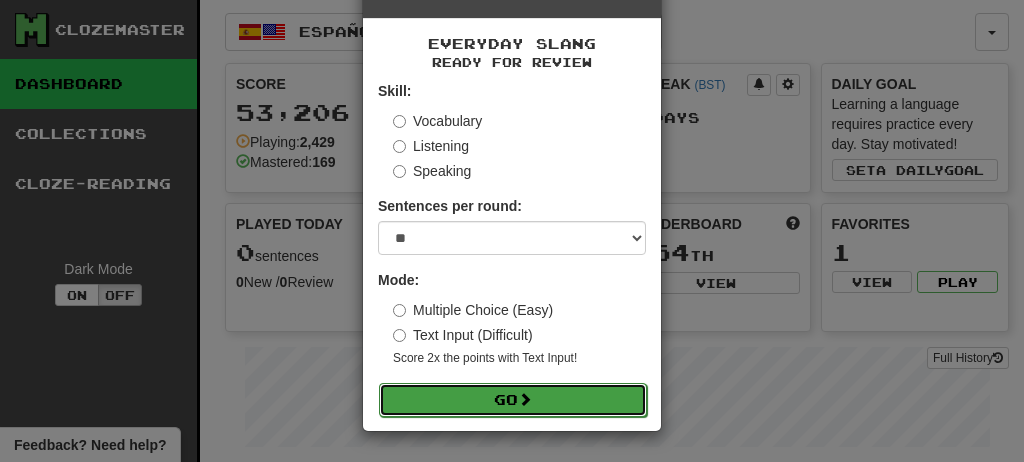 click at bounding box center (525, 399) 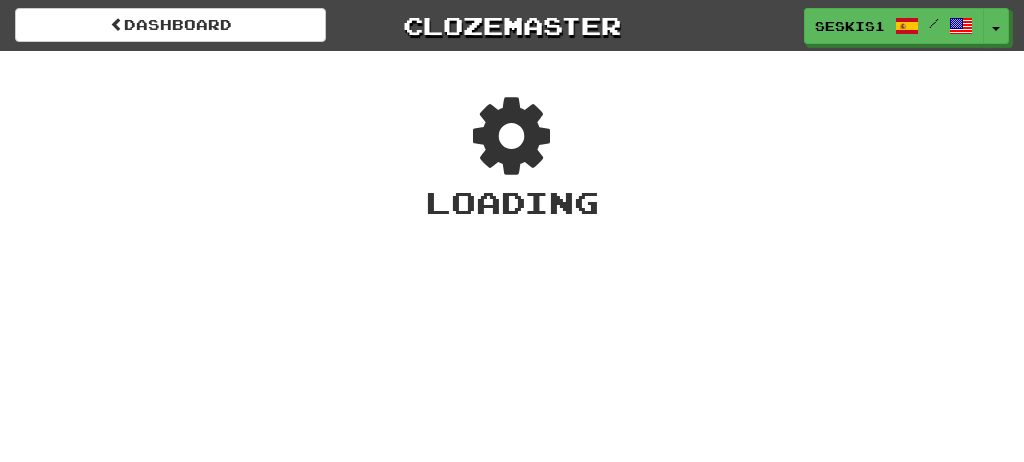 scroll, scrollTop: 0, scrollLeft: 0, axis: both 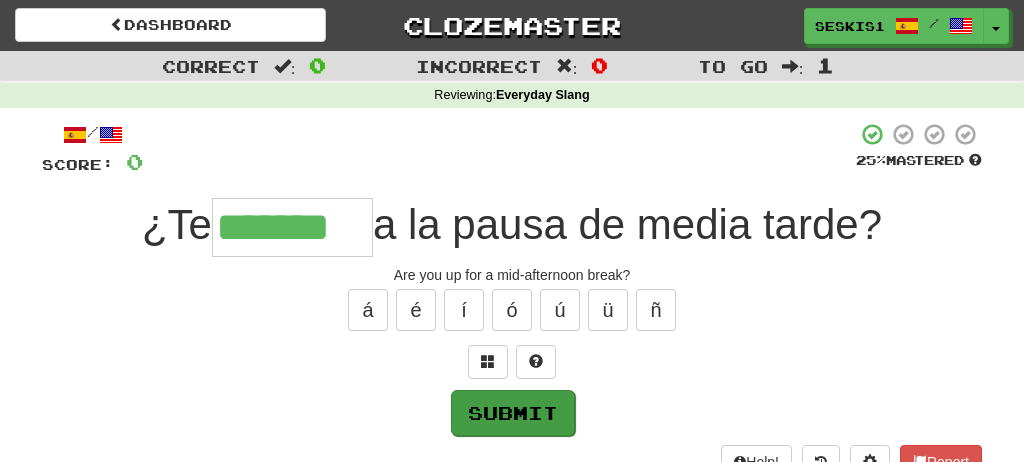 type on "*******" 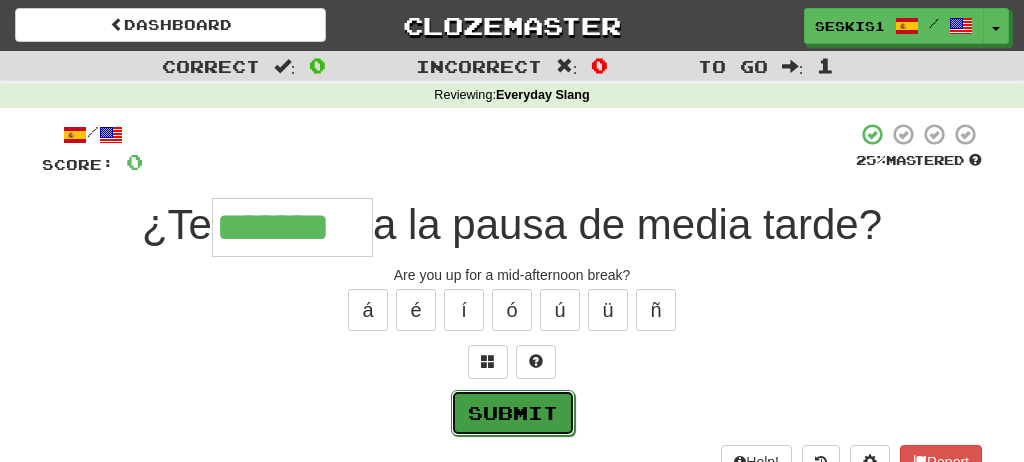 click on "Submit" at bounding box center (513, 413) 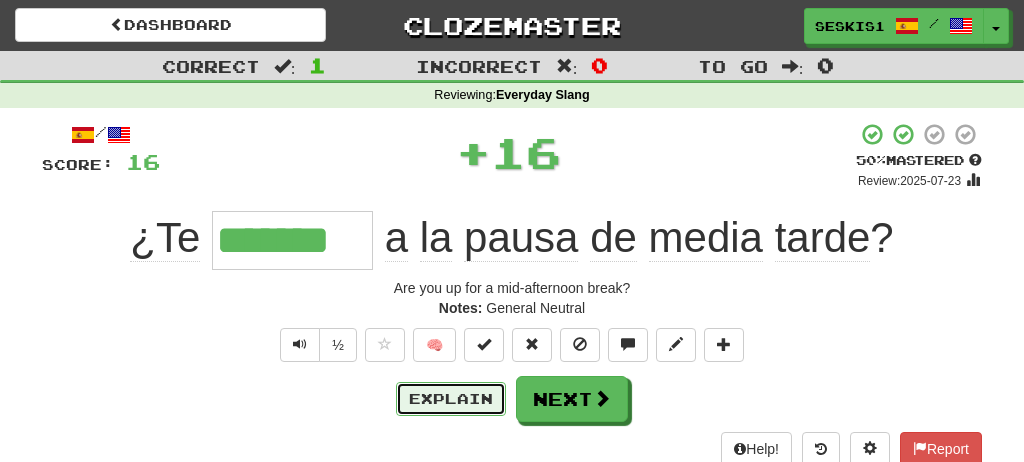 click on "Explain" at bounding box center [451, 399] 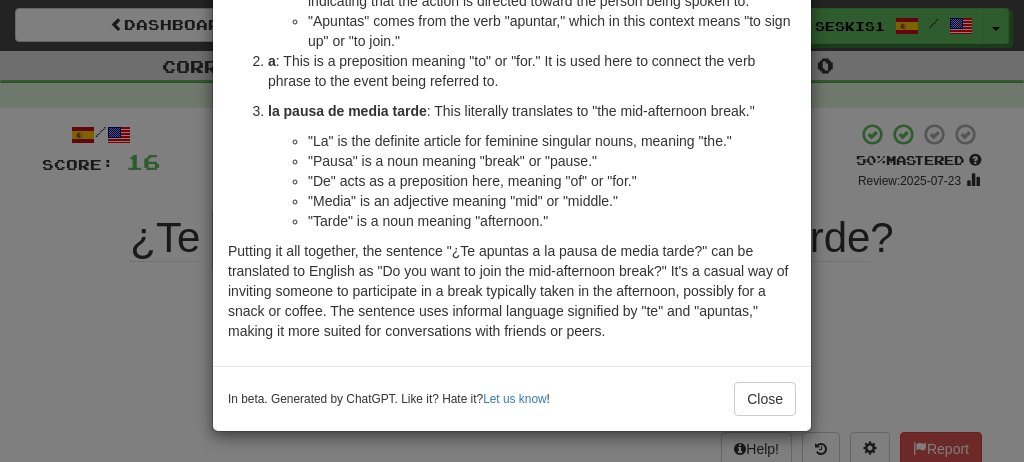 scroll, scrollTop: 346, scrollLeft: 0, axis: vertical 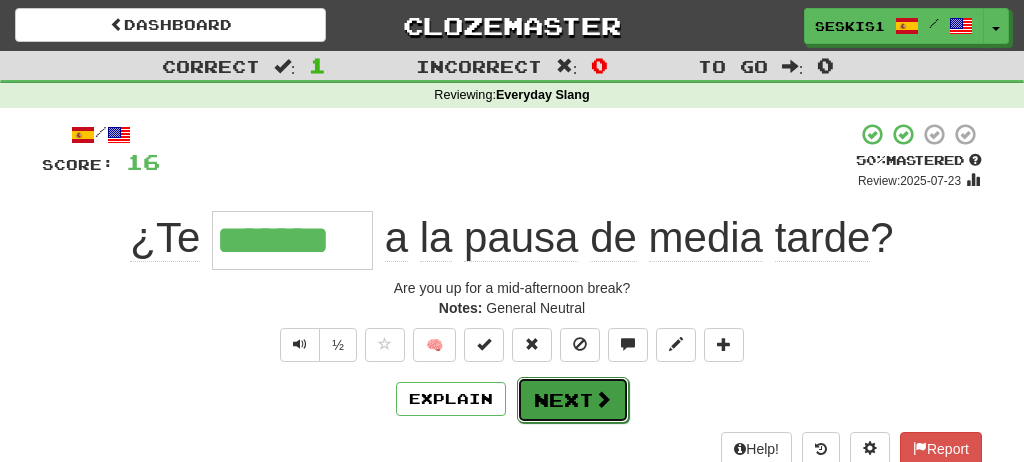 click on "Next" at bounding box center (573, 400) 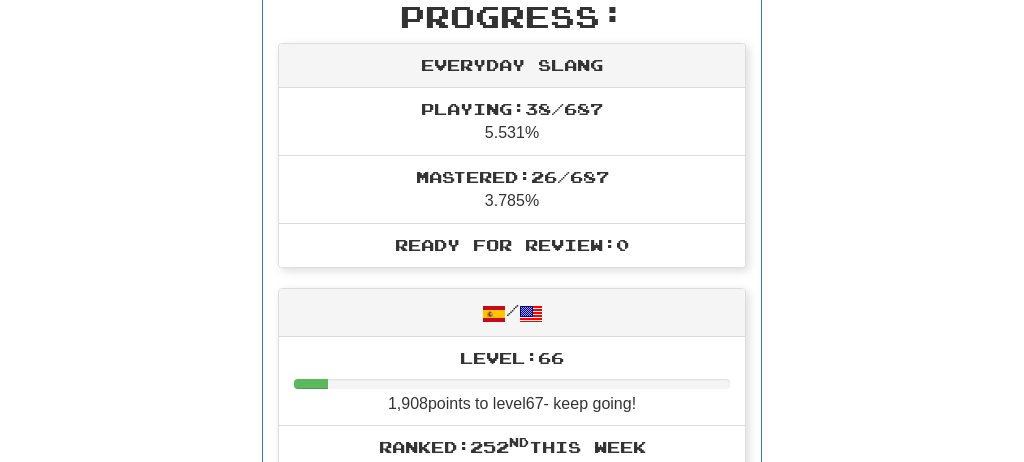 scroll, scrollTop: 0, scrollLeft: 0, axis: both 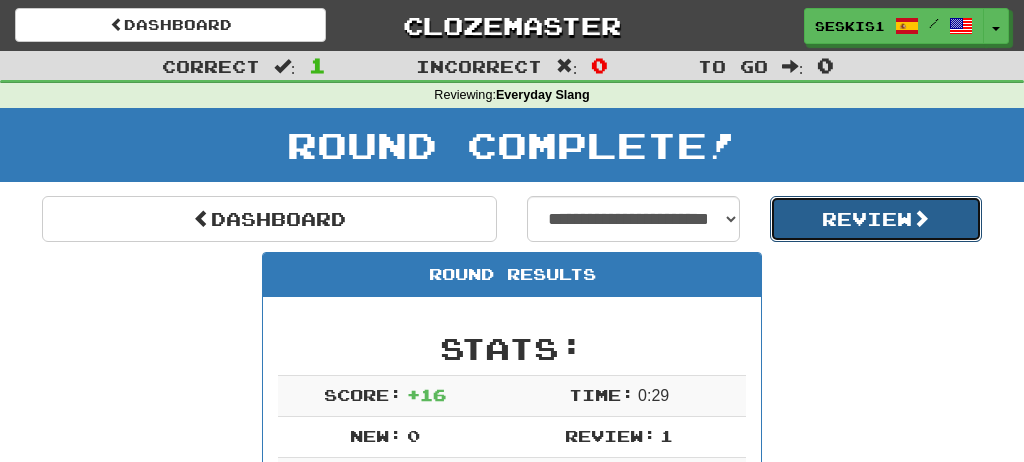 click on "Review" at bounding box center (876, 219) 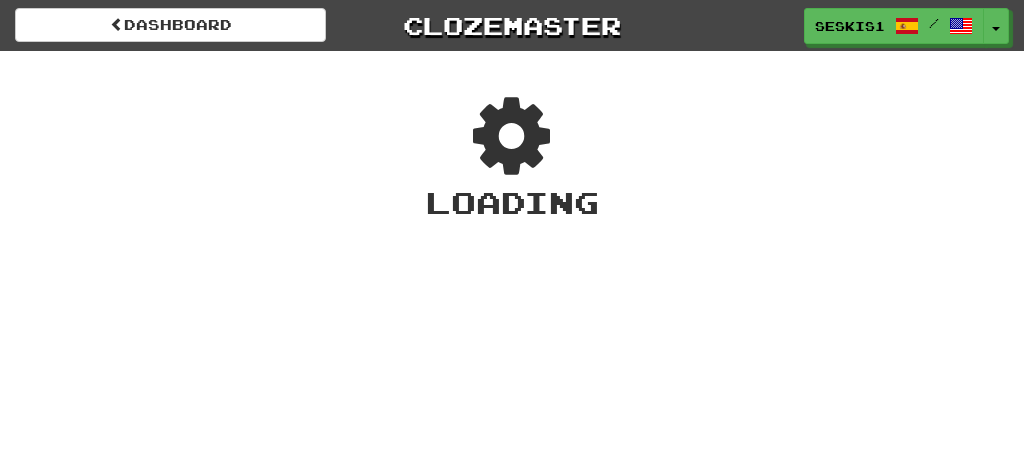 scroll, scrollTop: 0, scrollLeft: 0, axis: both 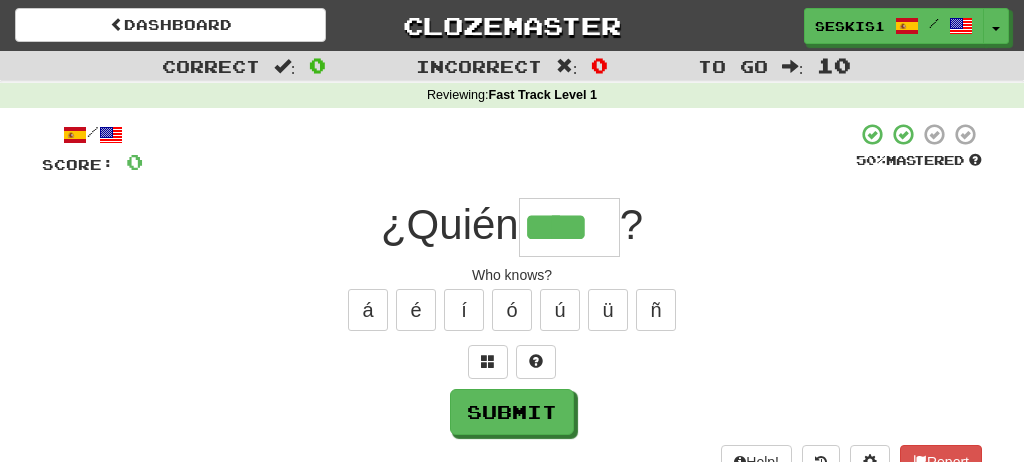 type on "****" 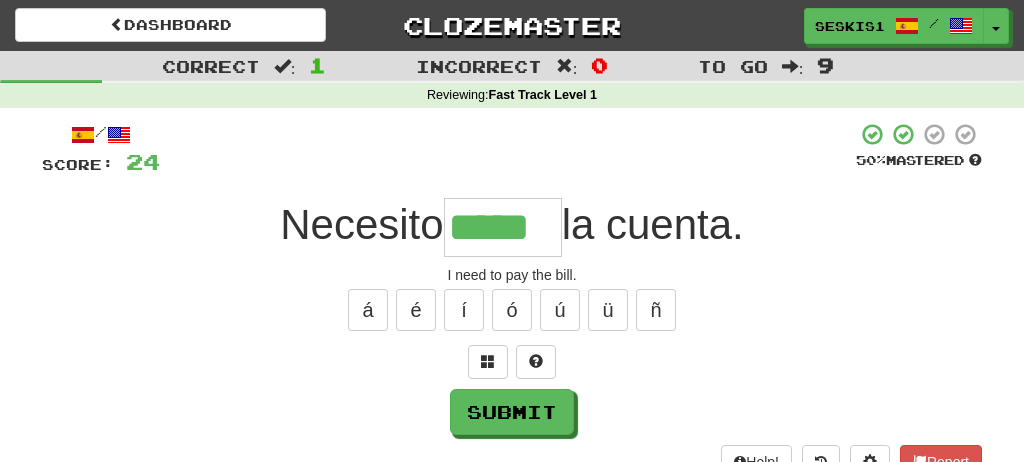 type on "*****" 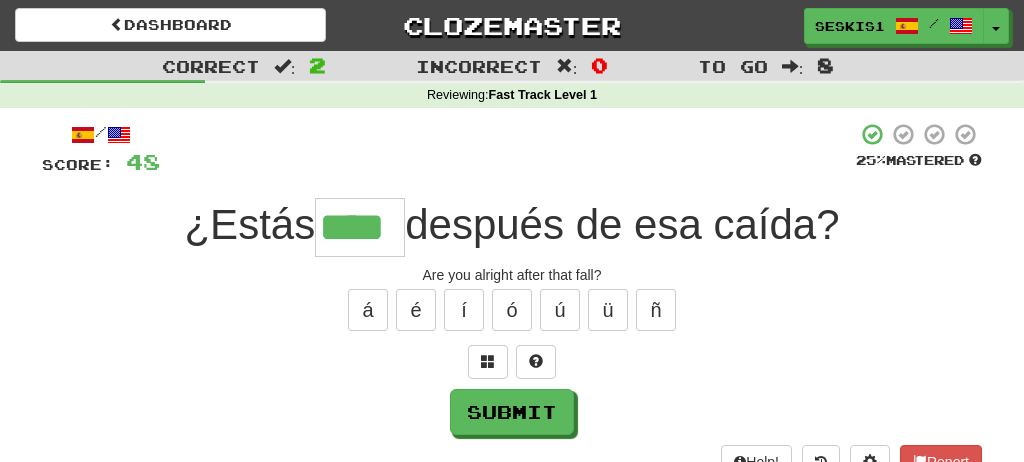 type on "****" 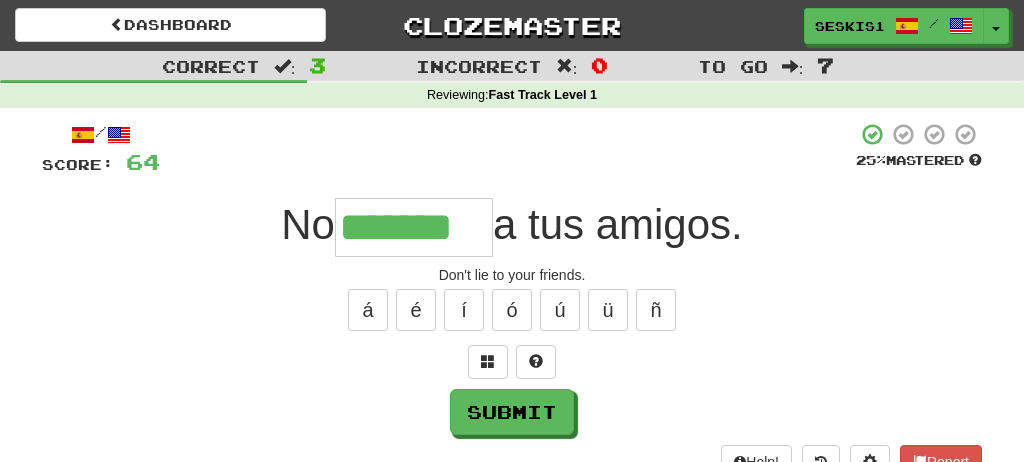 type on "*******" 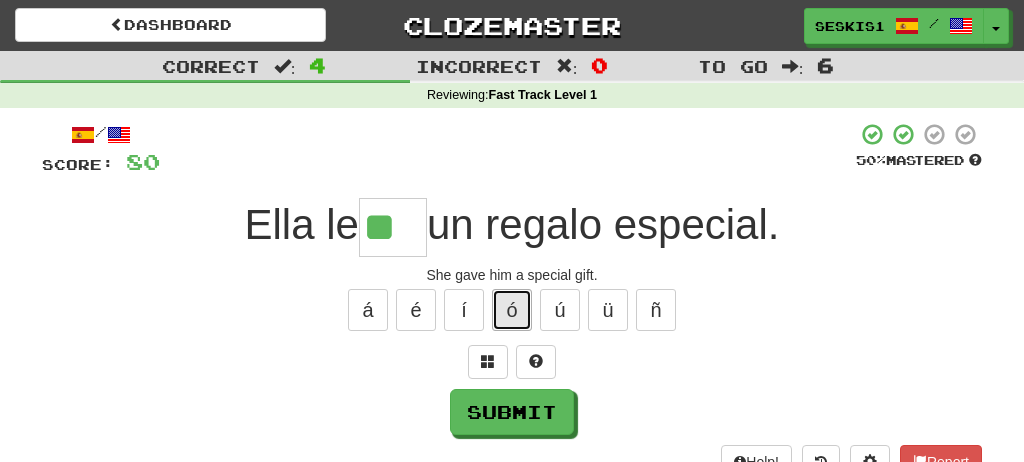 click on "ó" at bounding box center (512, 310) 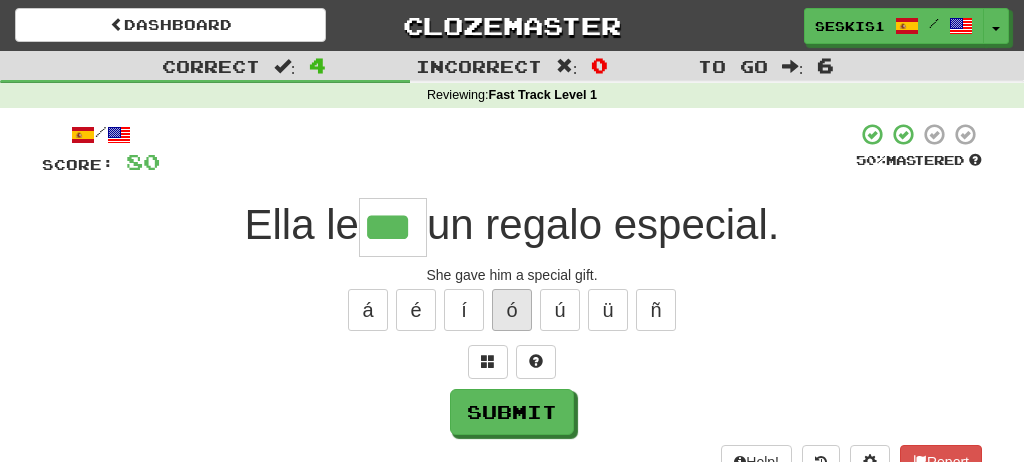 type on "***" 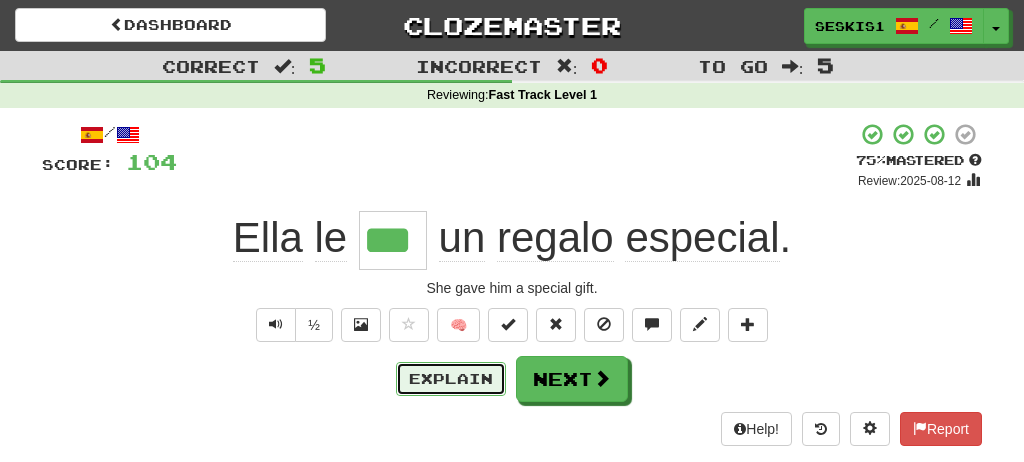 click on "Explain" at bounding box center (451, 379) 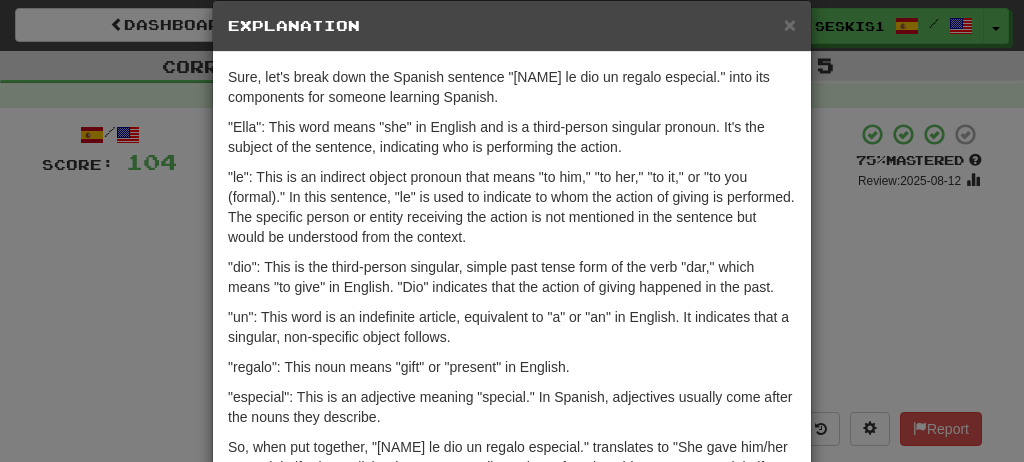 scroll, scrollTop: 33, scrollLeft: 0, axis: vertical 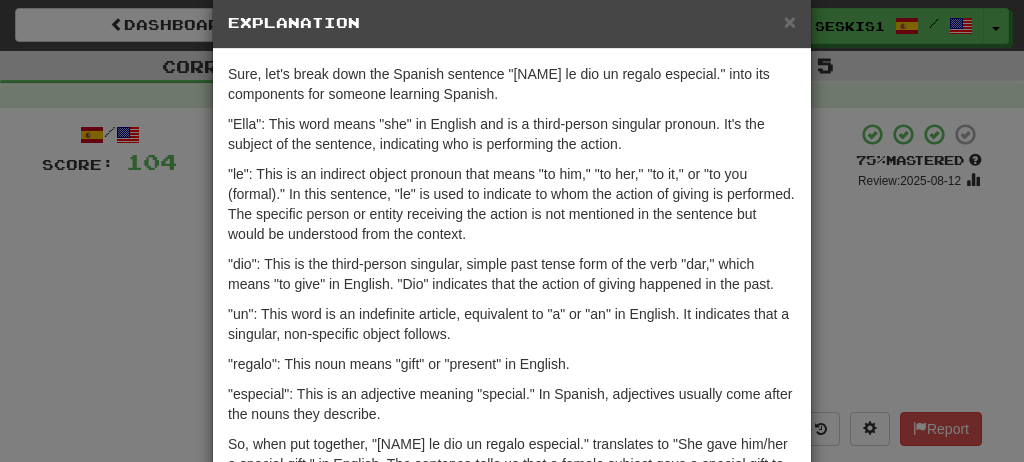 click on "× Explanation Sure, let's break down the Spanish sentence "Ella le dio un regalo especial." into its components for someone learning Spanish.
"Ella": This word means "she" in English and is a third-person singular pronoun. It's the subject of the sentence, indicating who is performing the action.
"le": This is an indirect object pronoun that means "to him," "to her," "to it," or "to you (formal)." In this sentence, "le" is used to indicate to whom the action of giving is performed. The specific person or entity receiving the action is not mentioned in the sentence but would be understood from the context.
"dio": This is the third-person singular, simple past tense form of the verb "dar," which means "to give" in English. "Dio" indicates that the action of giving happened in the past.
"un": This word is an indefinite article, equivalent to "a" or "an" in English. It indicates that a singular, non-specific object follows.
"regalo": This noun means "gift" or "present" in English.
Let us know !" at bounding box center [512, 231] 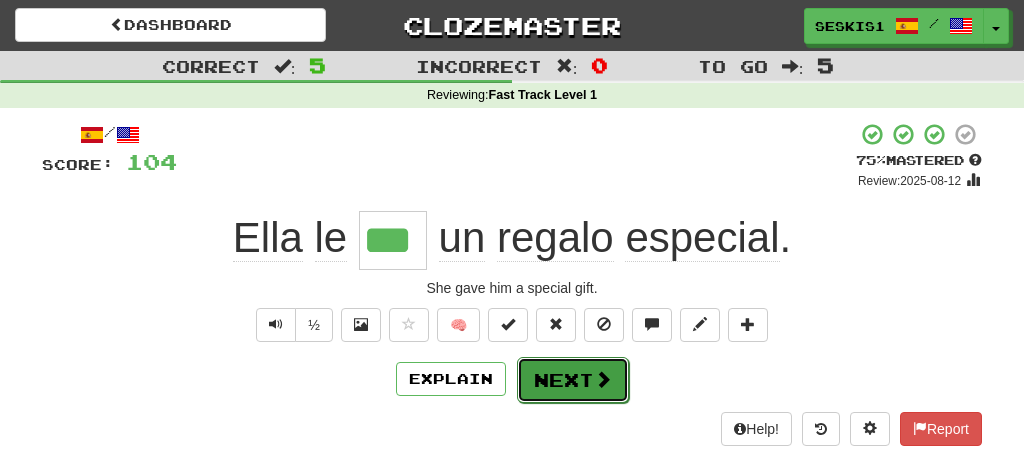 click on "Next" at bounding box center (573, 380) 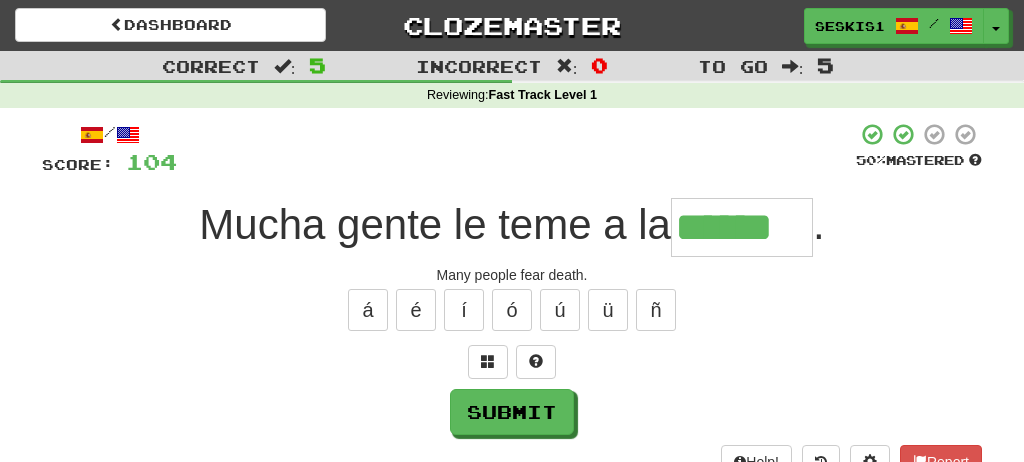 type on "******" 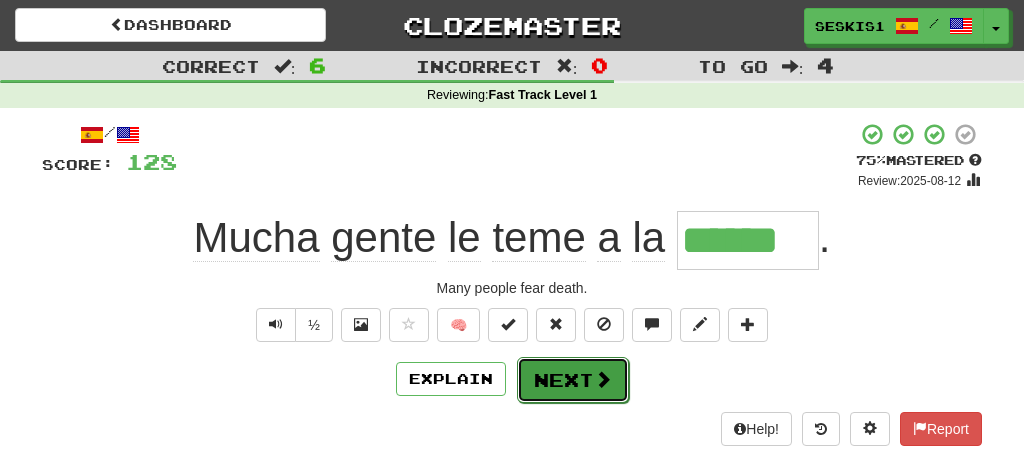 click on "Next" at bounding box center [573, 380] 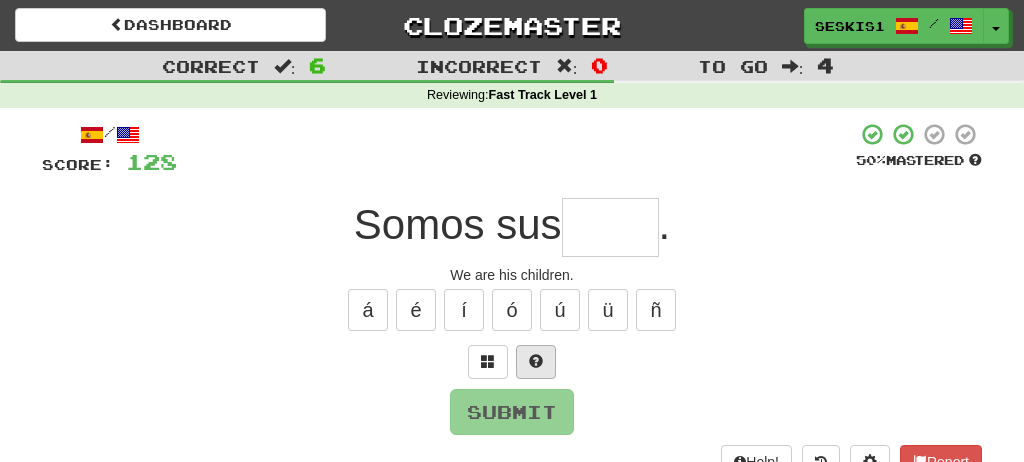 type on "*" 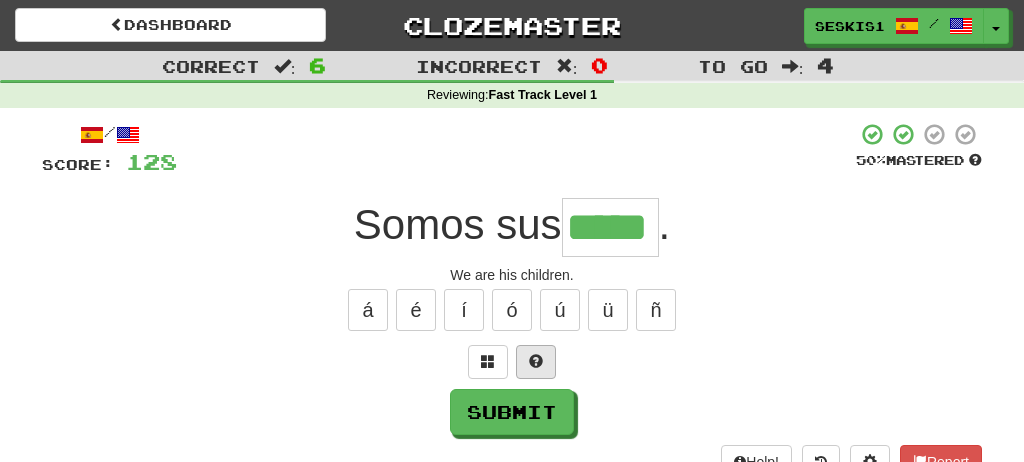 type on "*****" 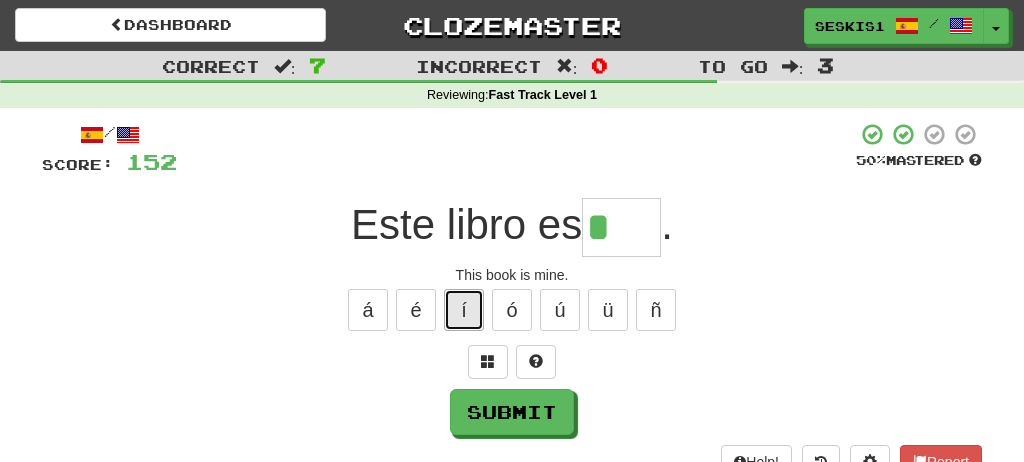 click on "í" at bounding box center (464, 310) 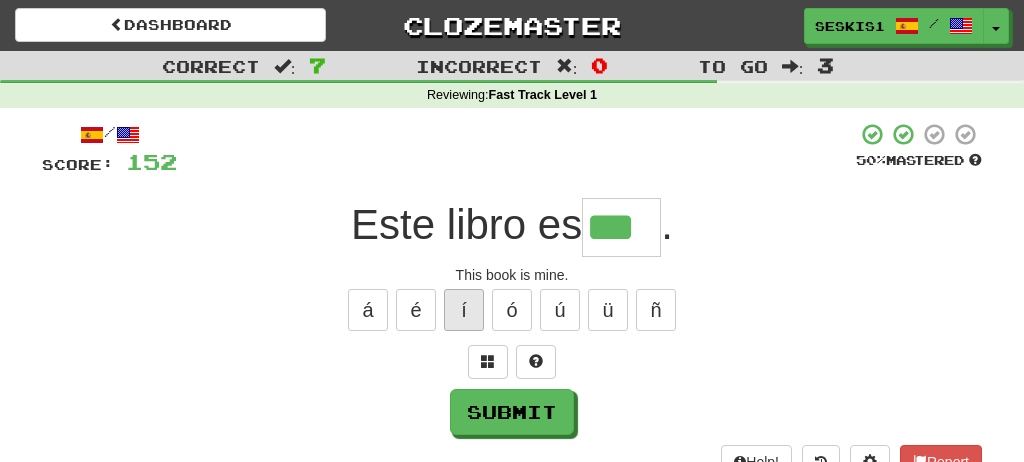 type on "***" 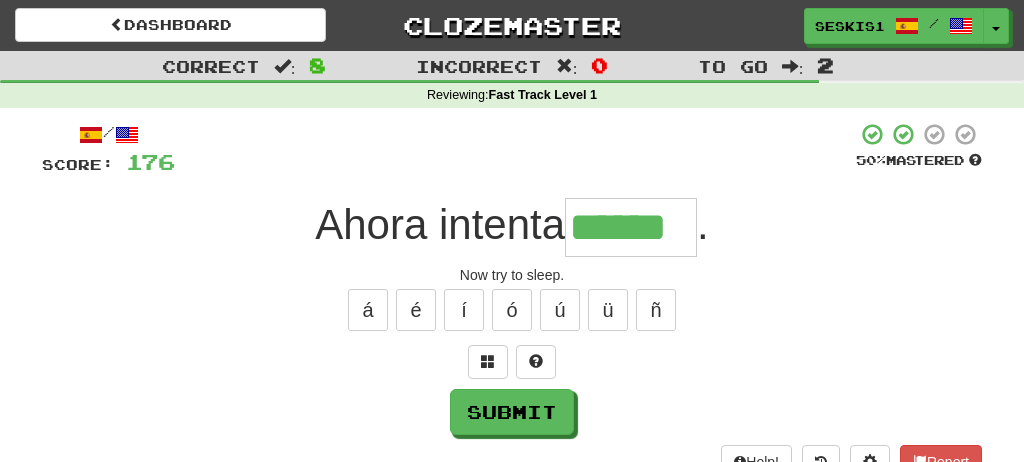 type on "******" 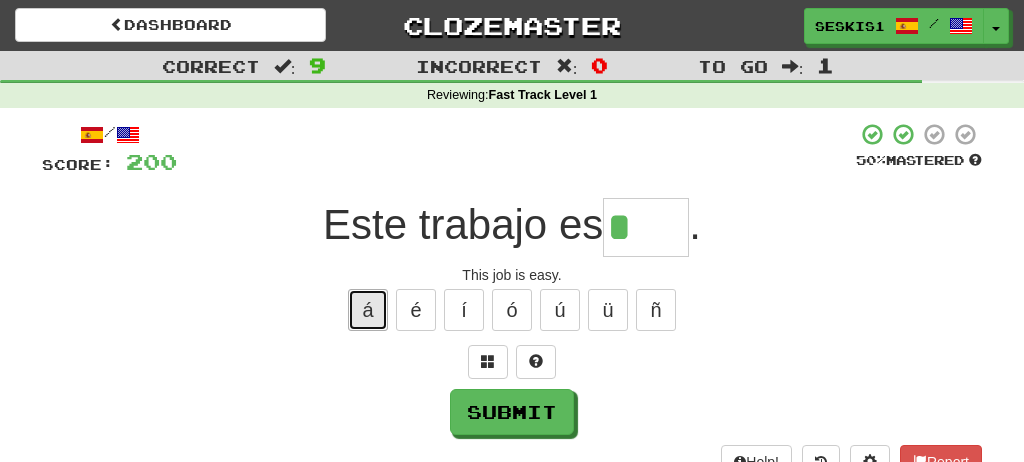 click on "á" at bounding box center (368, 310) 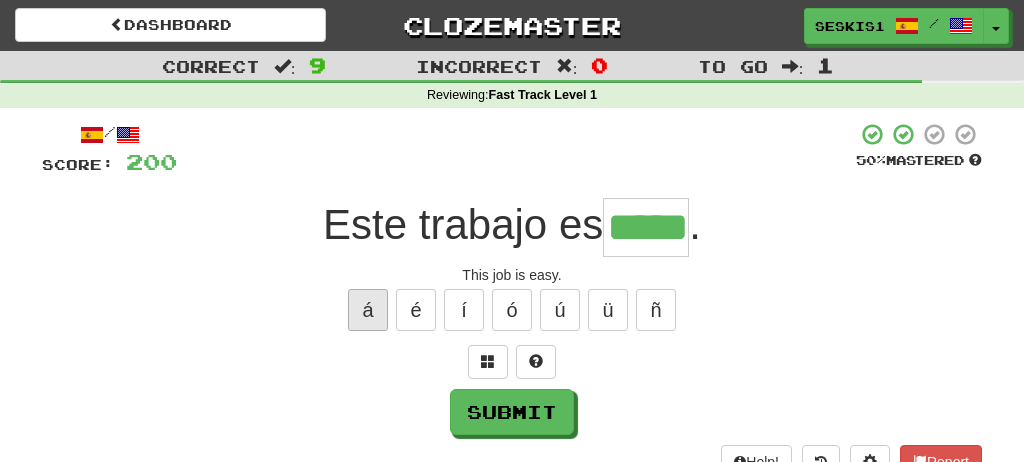 type on "*****" 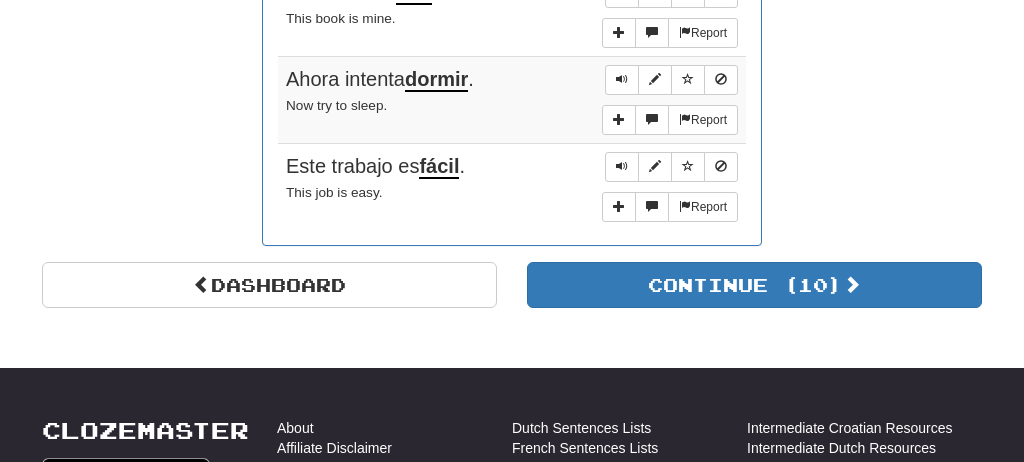 scroll, scrollTop: 1725, scrollLeft: 0, axis: vertical 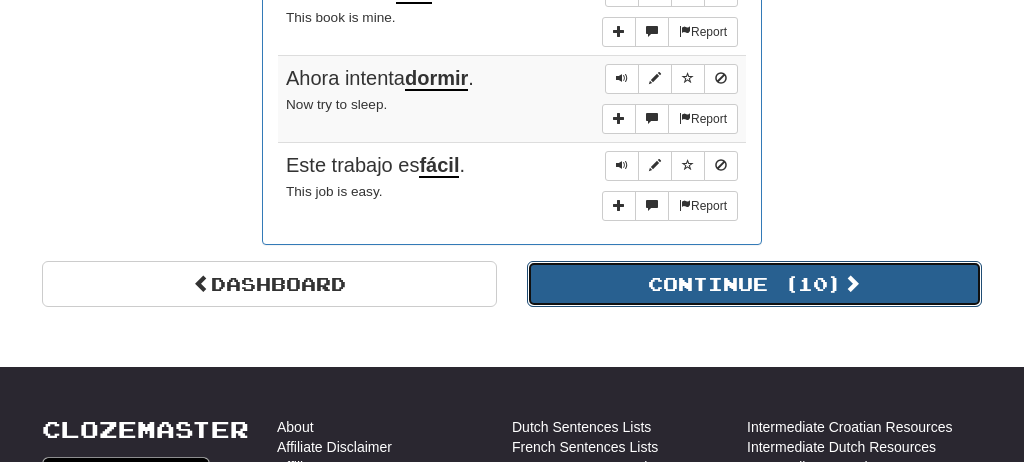 click on "Continue ( 10 )" at bounding box center [754, 284] 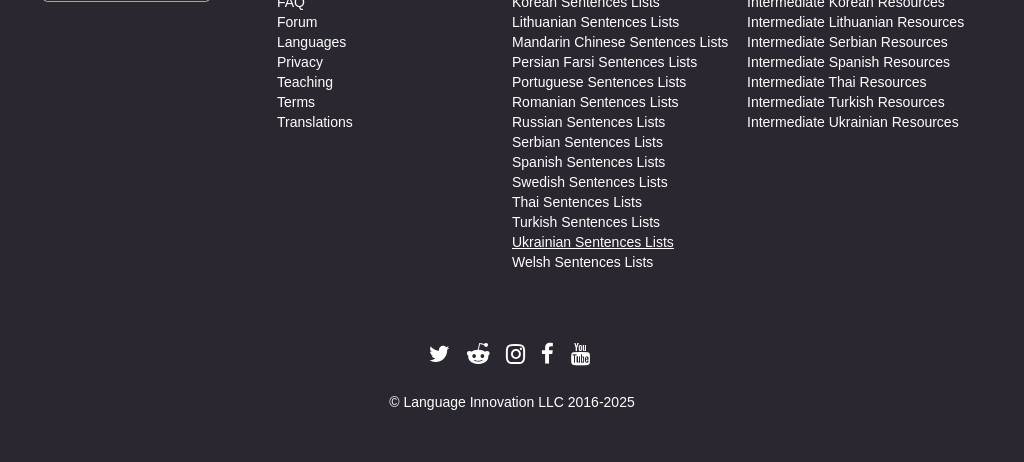 scroll, scrollTop: 769, scrollLeft: 0, axis: vertical 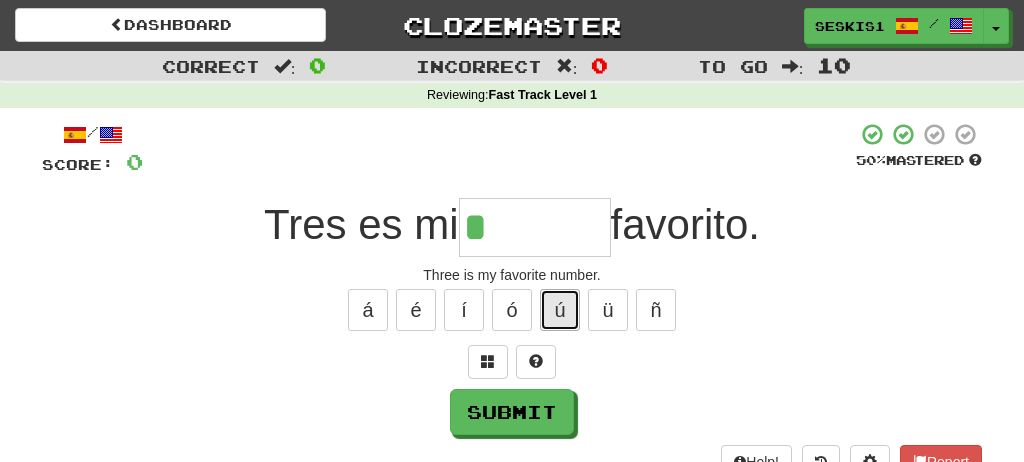 click on "ú" at bounding box center [560, 310] 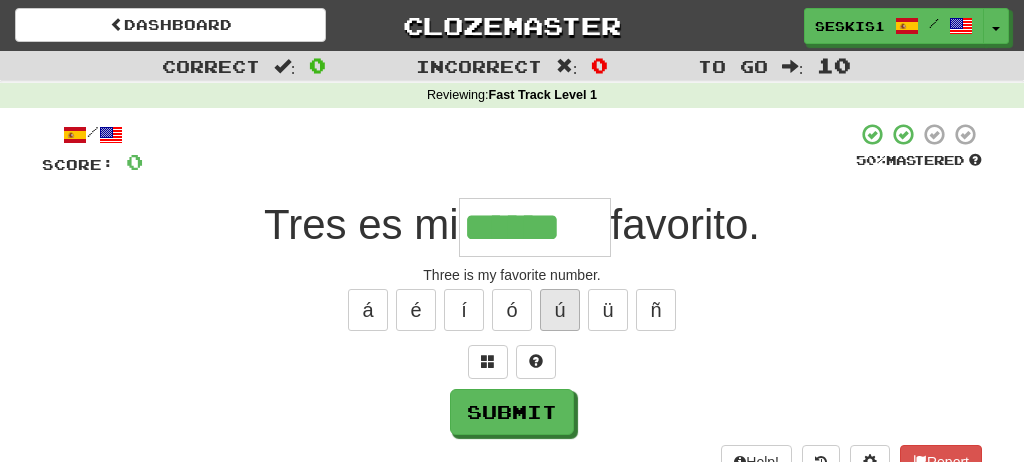 type on "******" 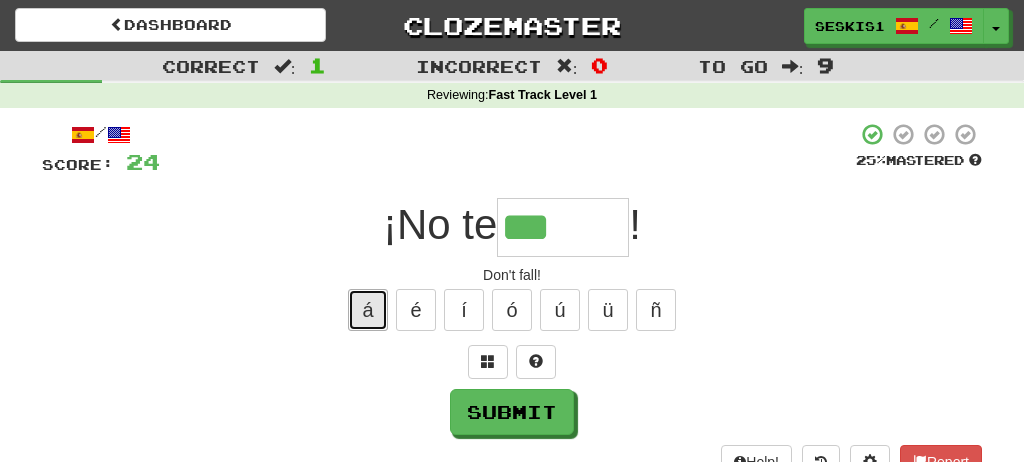 click on "á" at bounding box center (368, 310) 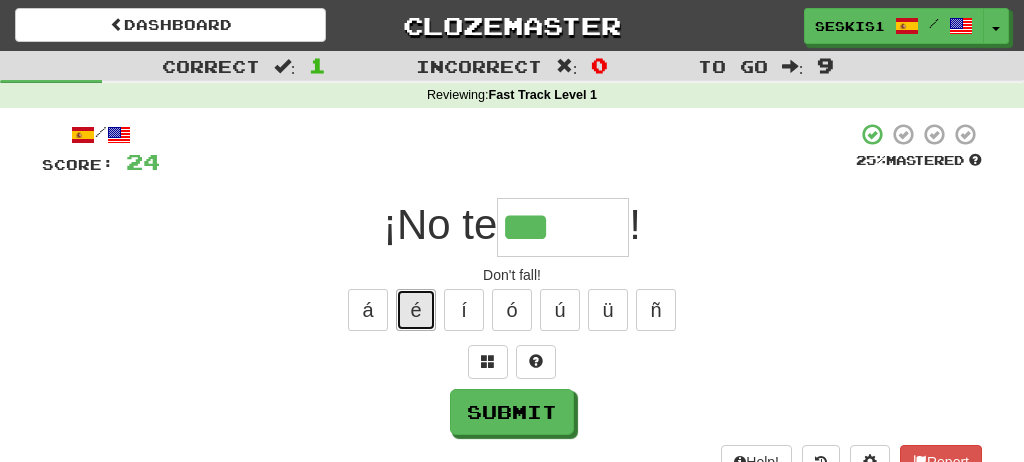 click on "é" at bounding box center [416, 310] 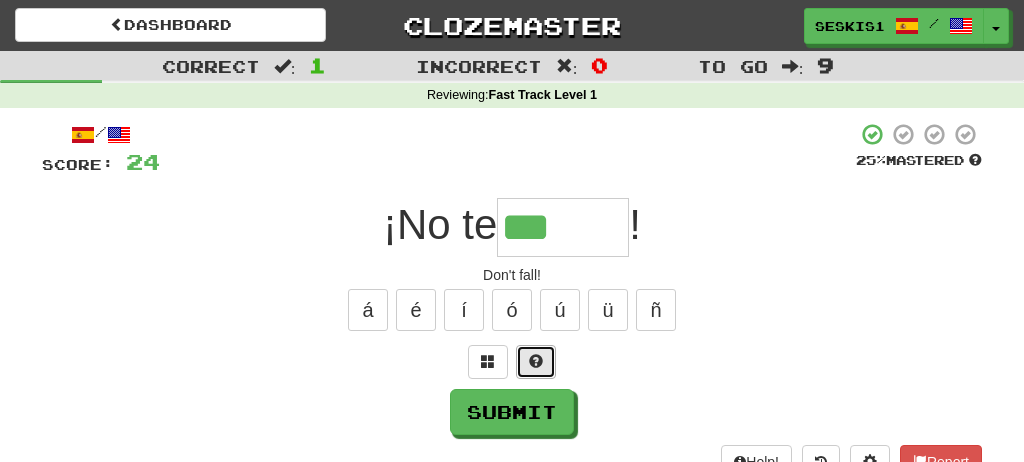 click at bounding box center (536, 361) 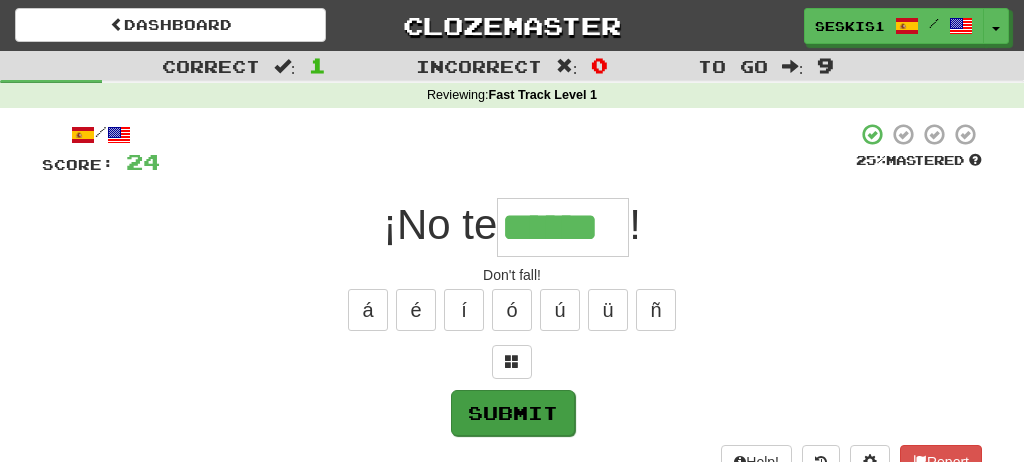 type on "******" 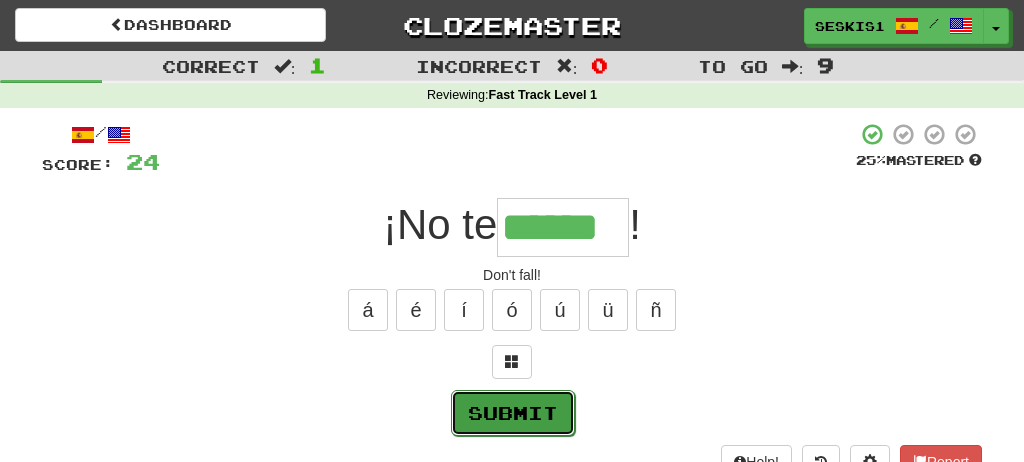 click on "Submit" at bounding box center (513, 413) 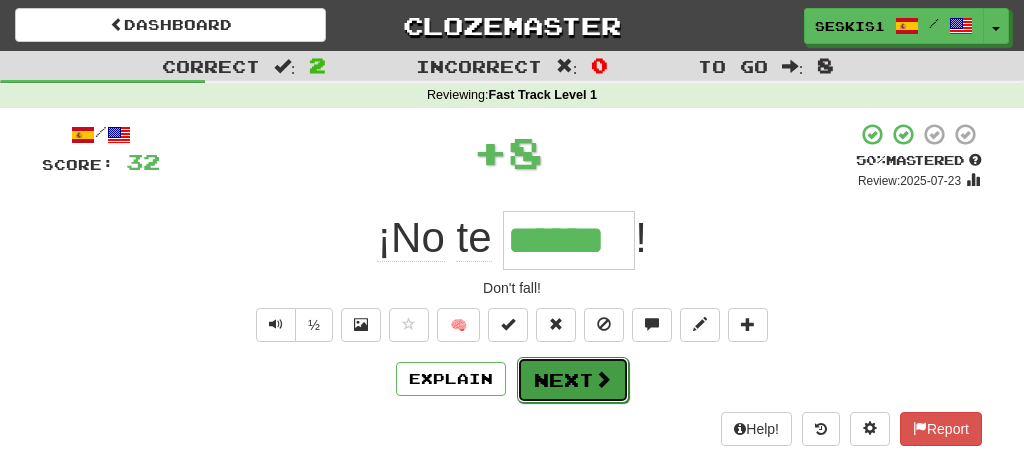 click on "Next" at bounding box center [573, 380] 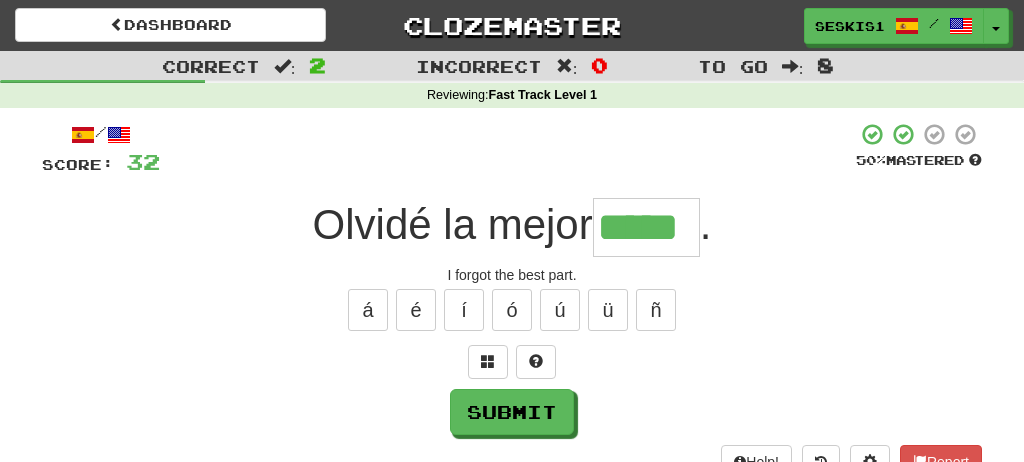 type on "*****" 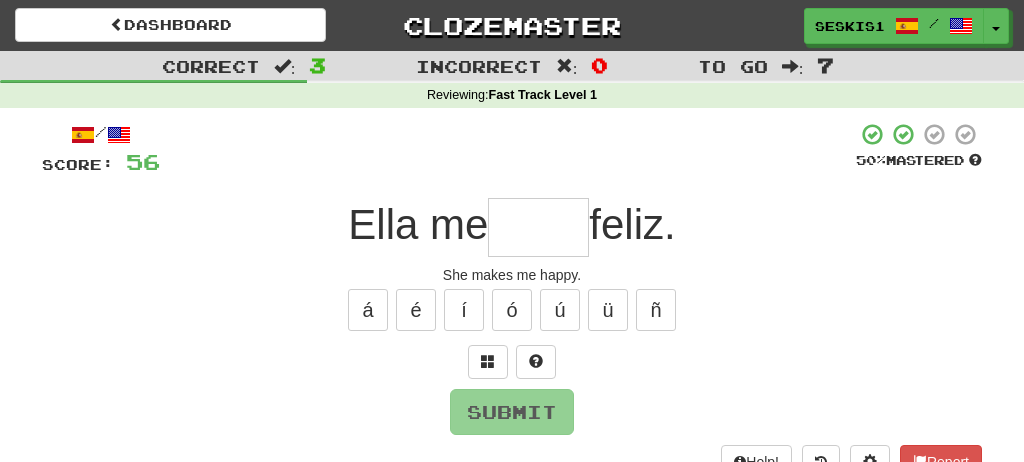 type on "*" 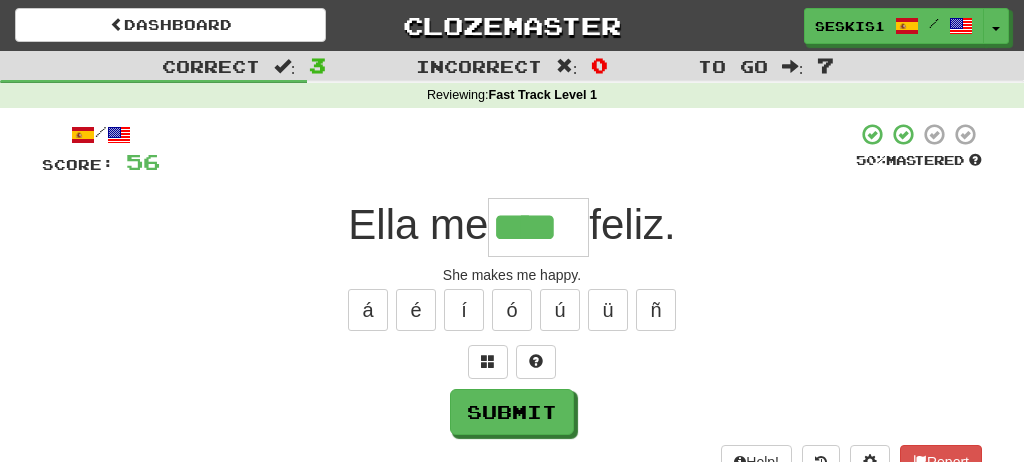 type on "****" 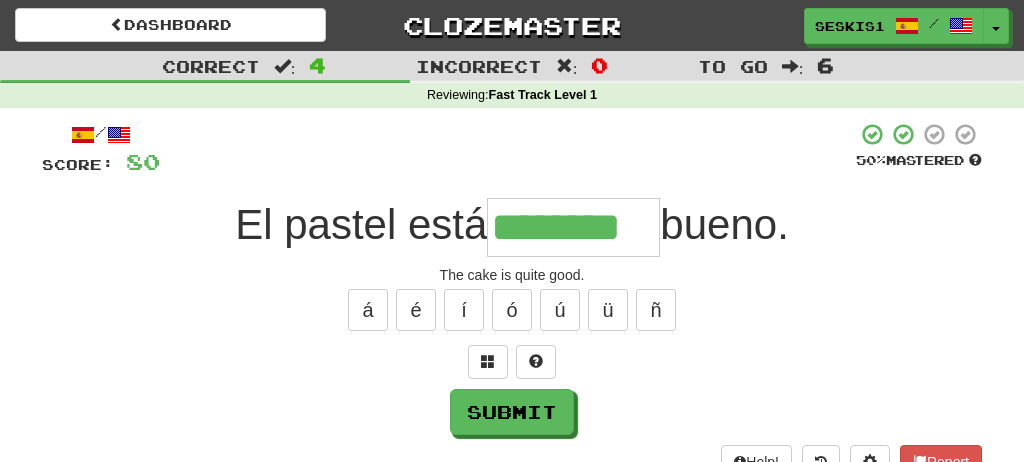 type on "********" 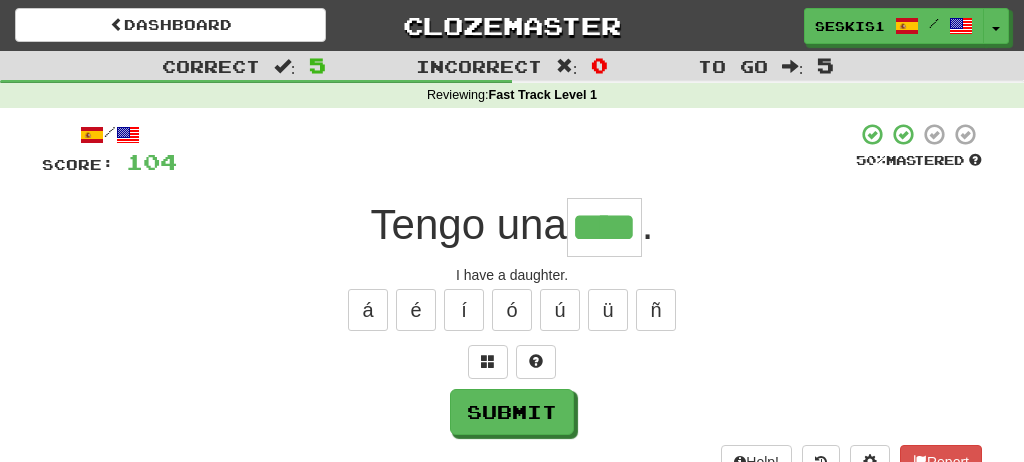type on "****" 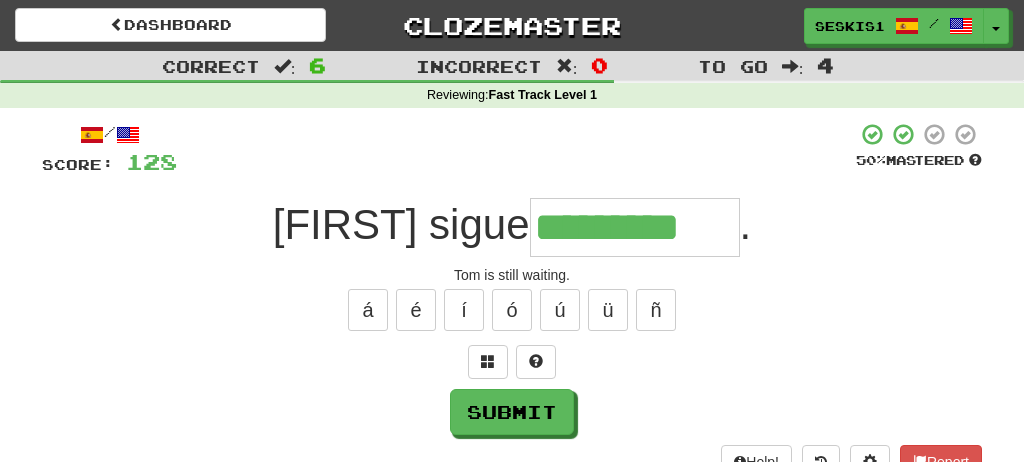 type on "*********" 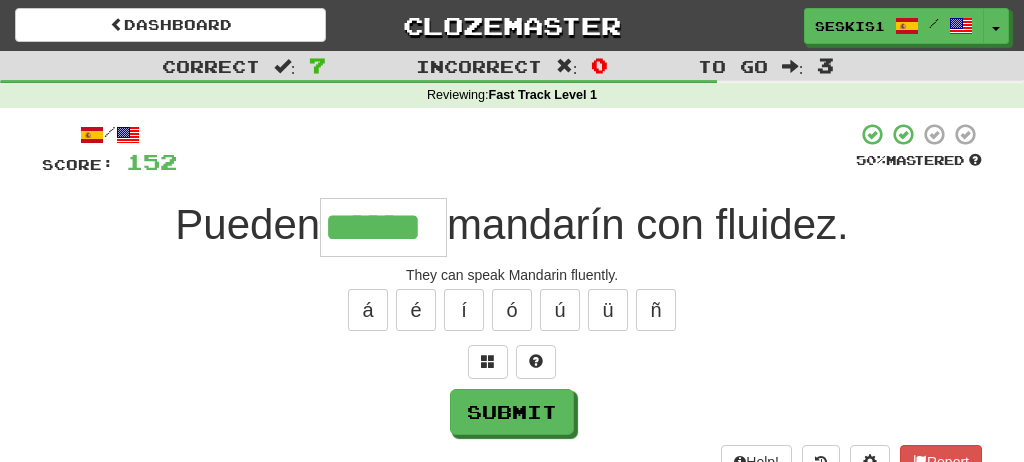 type on "******" 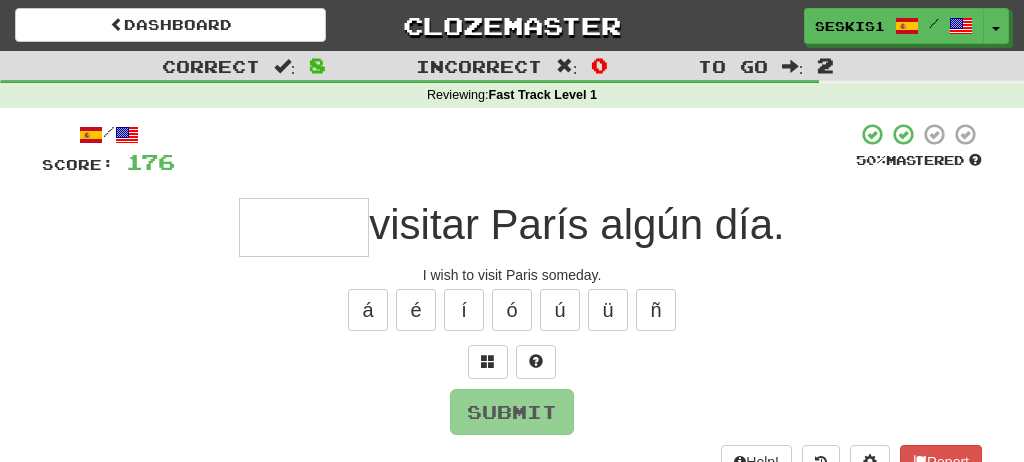 type on "*" 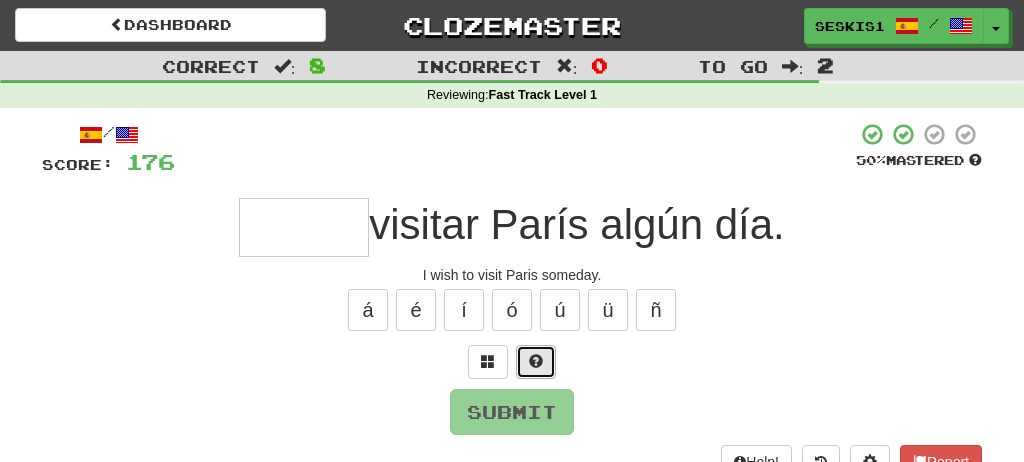 click at bounding box center (536, 361) 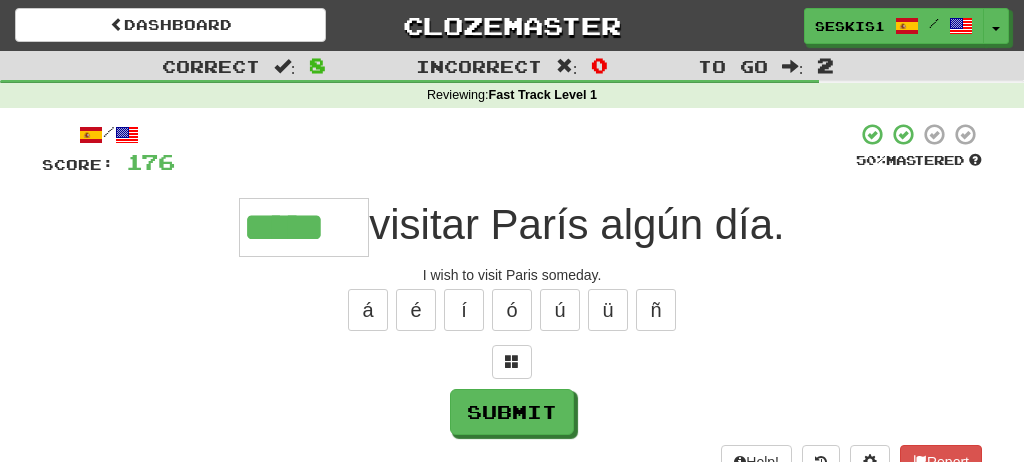 type on "*****" 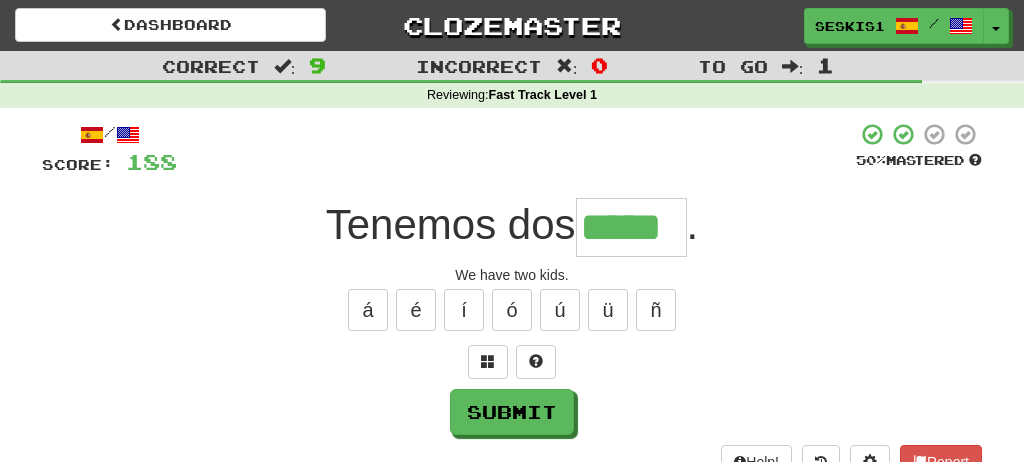 type on "*****" 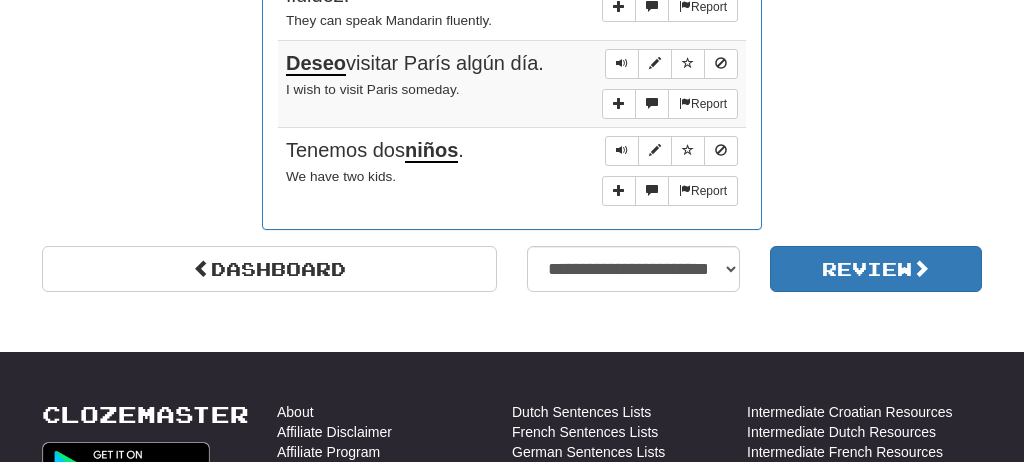 scroll, scrollTop: 1750, scrollLeft: 0, axis: vertical 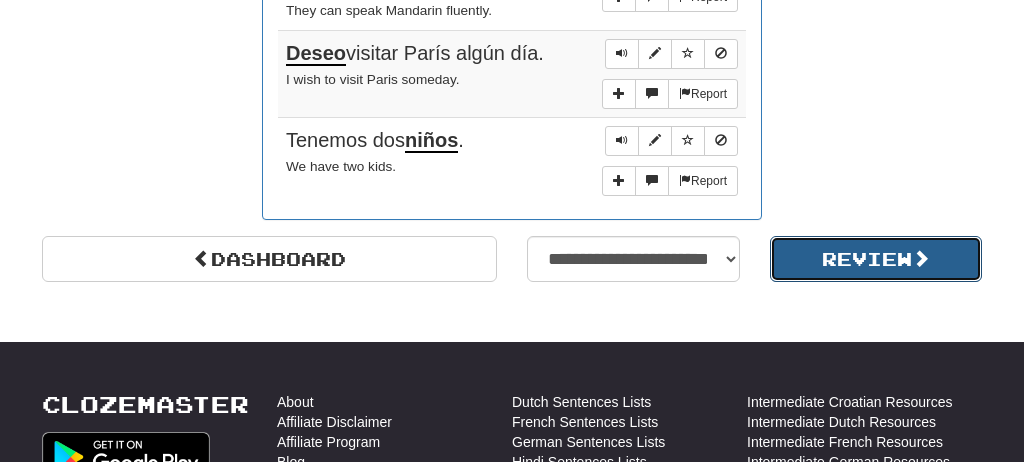 click on "Review" at bounding box center [876, 259] 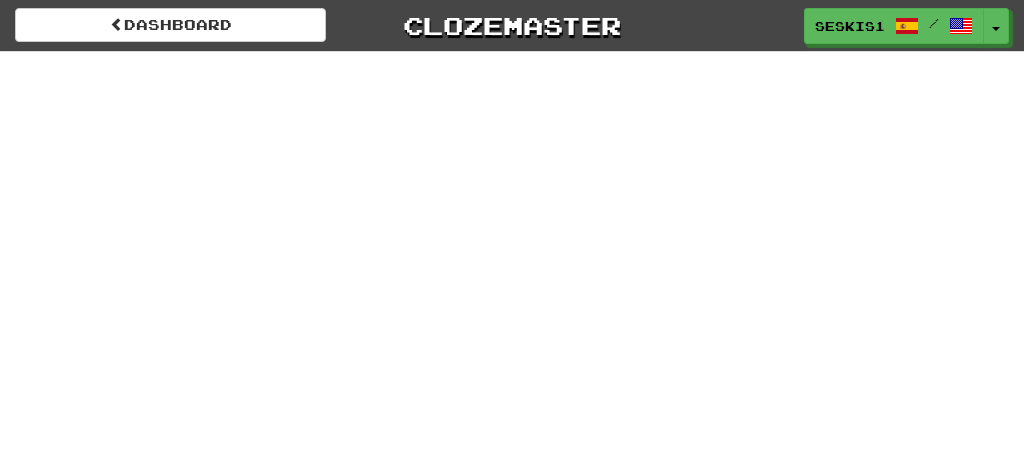 scroll, scrollTop: 0, scrollLeft: 0, axis: both 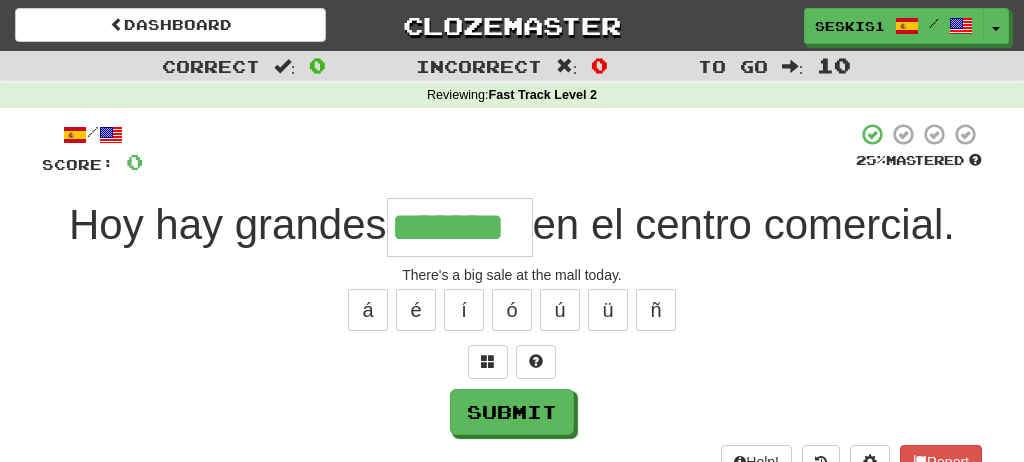 type on "*******" 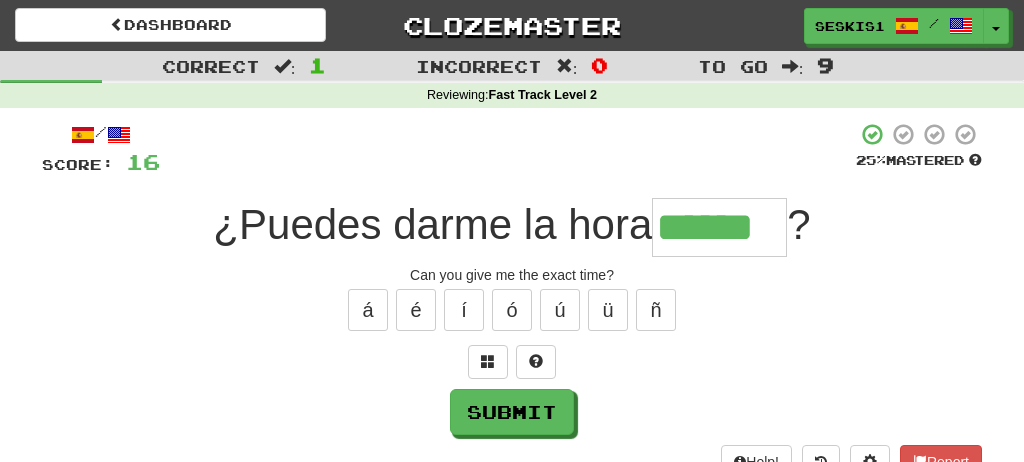 type on "******" 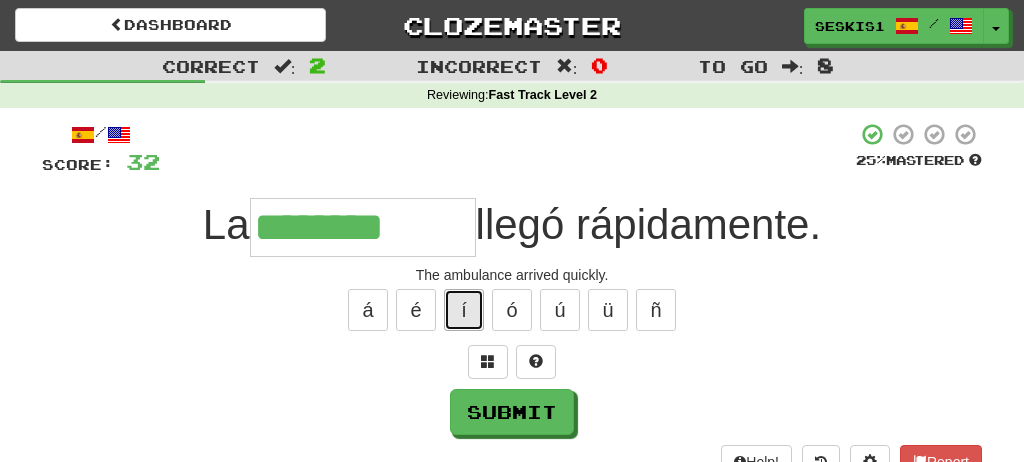 click on "í" at bounding box center [464, 310] 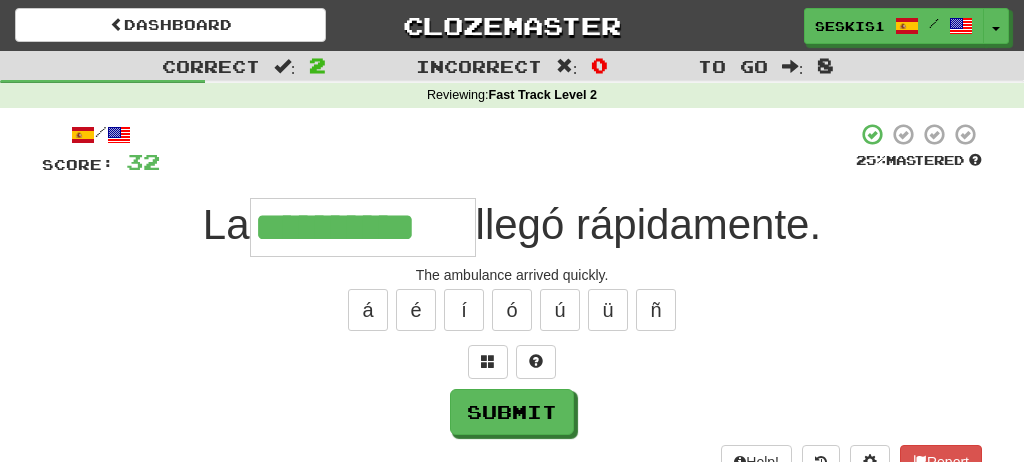 type on "**********" 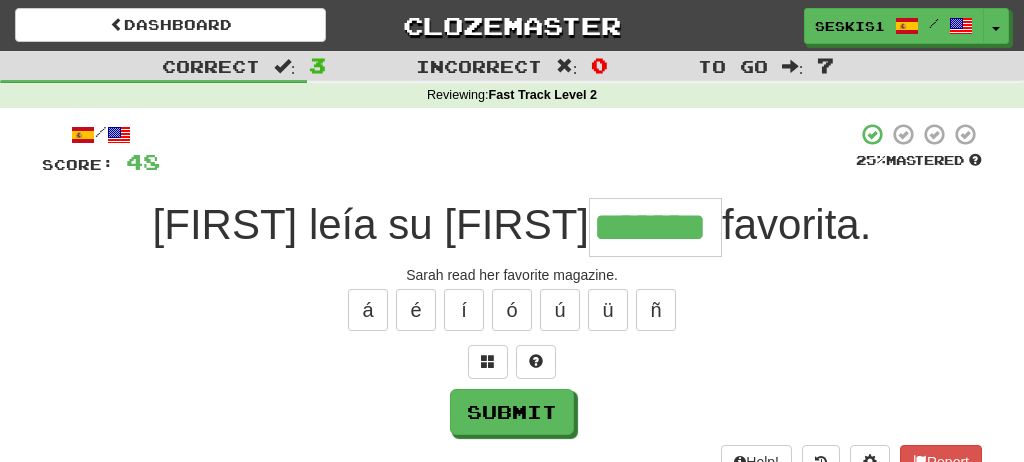type on "*******" 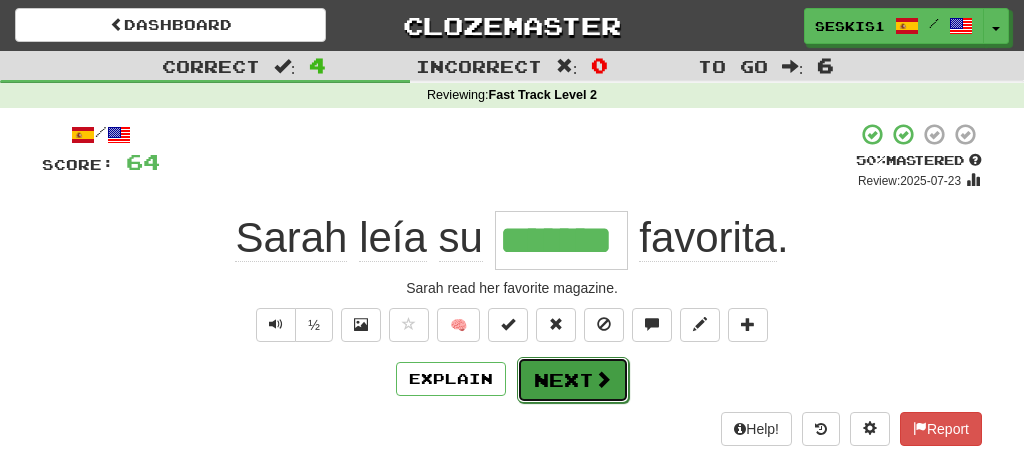 click on "Next" at bounding box center [573, 380] 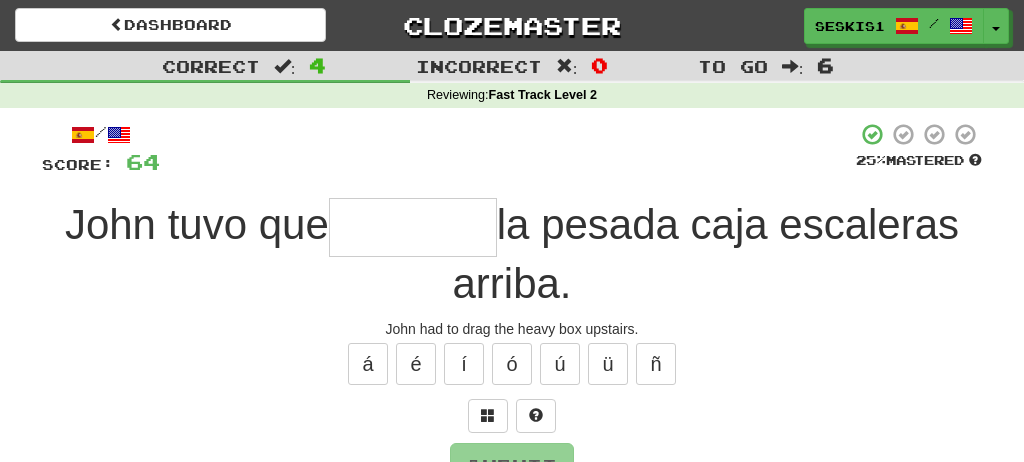 click at bounding box center [413, 227] 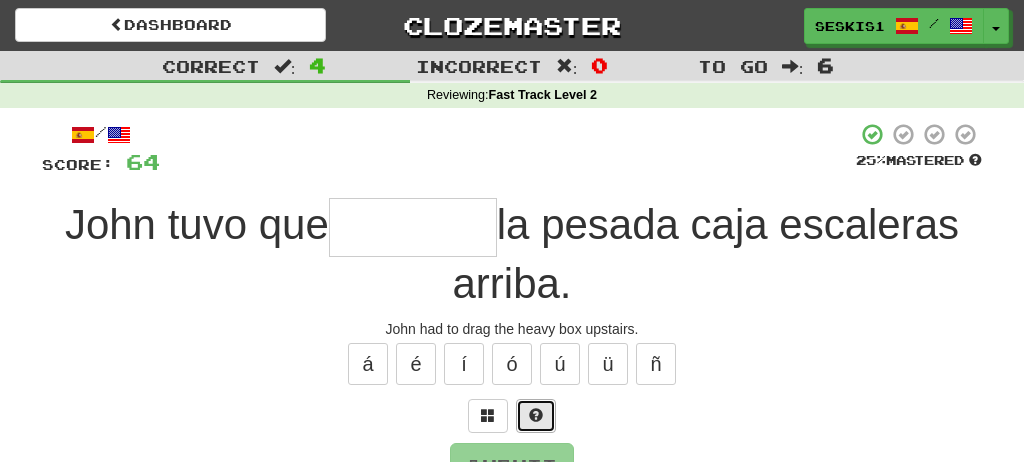 click at bounding box center [536, 416] 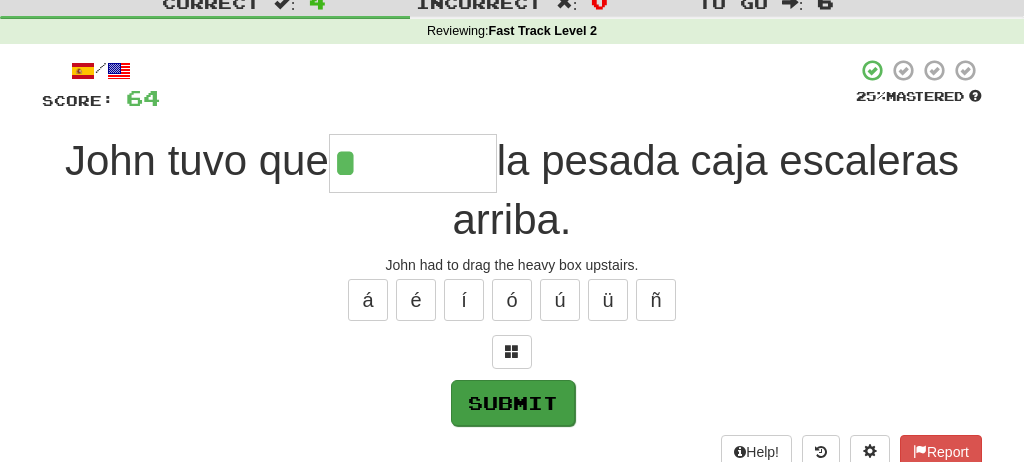scroll, scrollTop: 67, scrollLeft: 0, axis: vertical 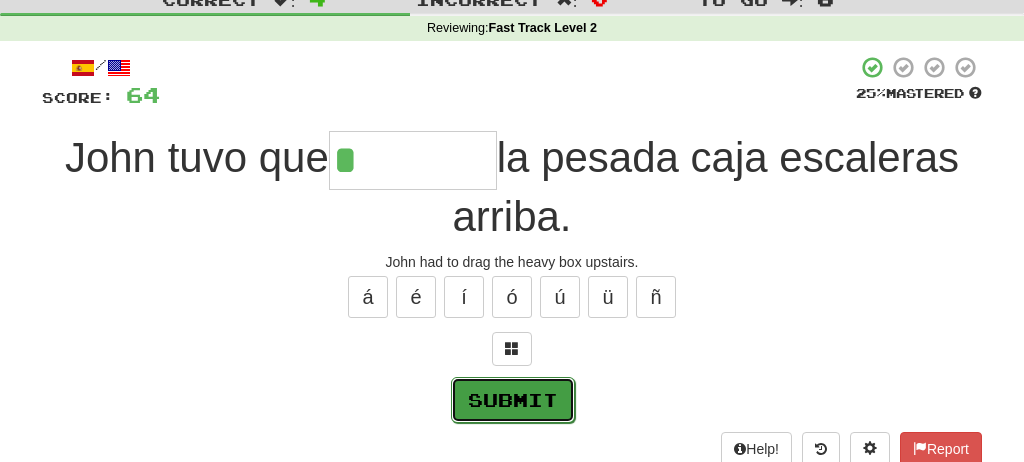 click on "Submit" at bounding box center [513, 400] 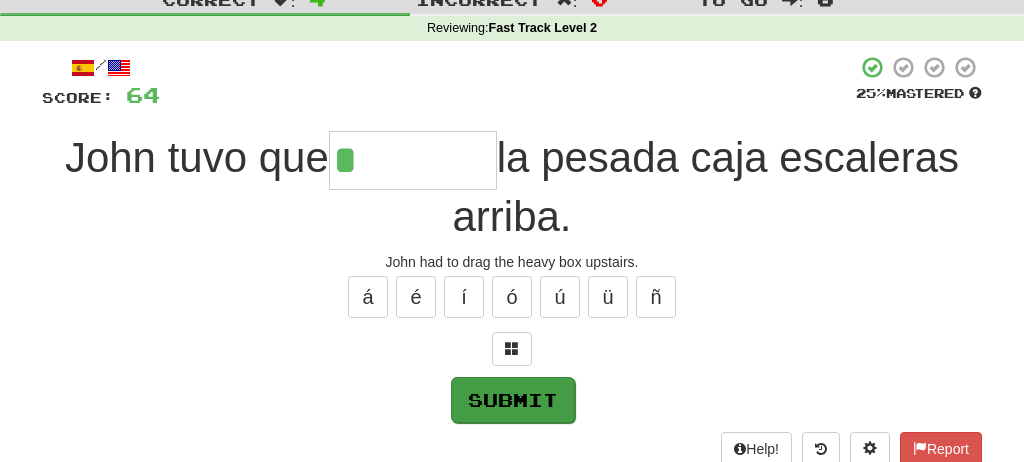 type on "*********" 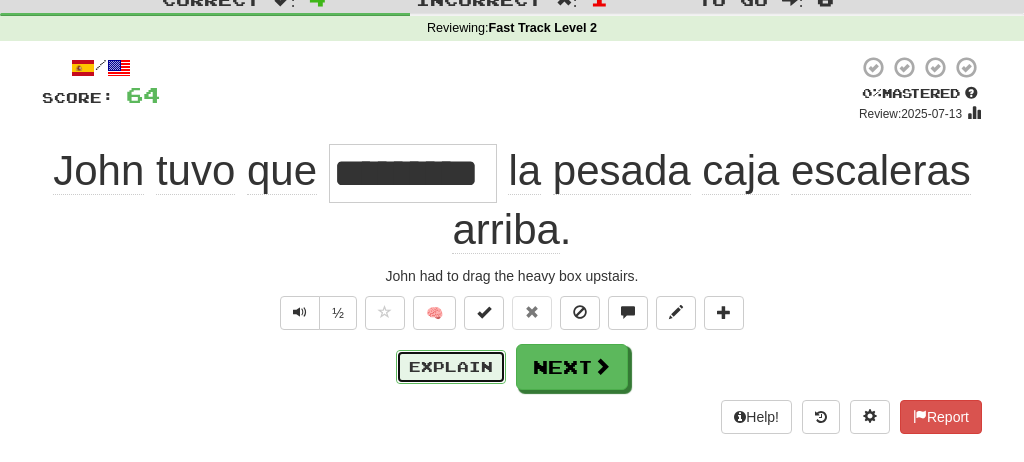 click on "Explain" at bounding box center (451, 367) 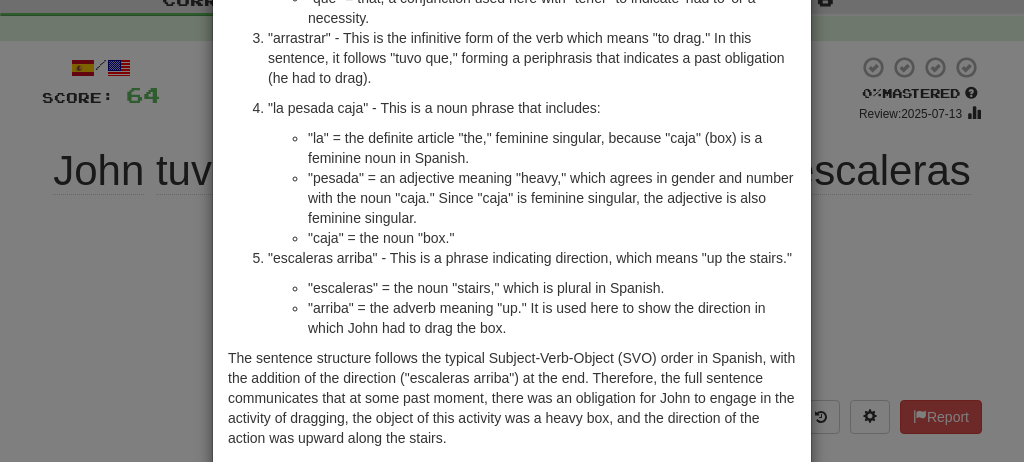 scroll, scrollTop: 524, scrollLeft: 0, axis: vertical 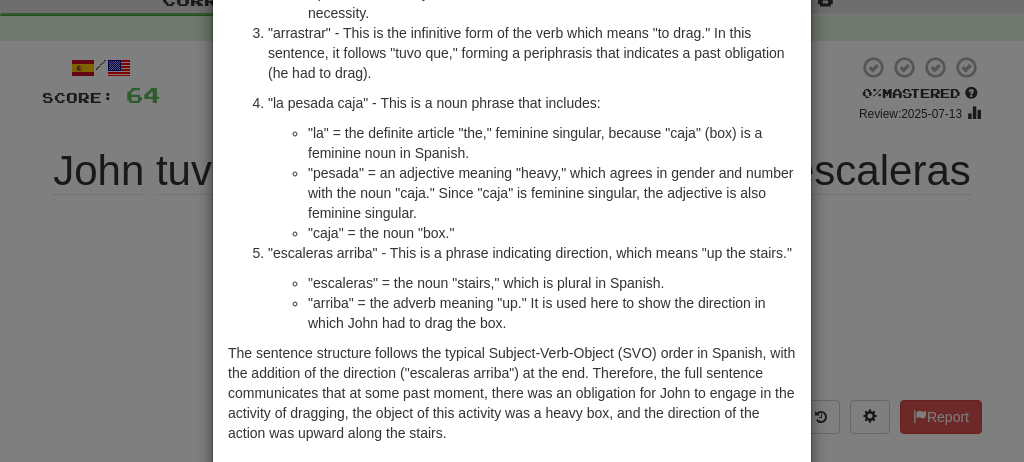 click on "× Explanation Certainly! The Spanish sentence "[FIRST] [PAST_VERB] la pesada caja escaleras arriba." translates to "[FIRST] had to drag the heavy box up the stairs." in English. Here's a breakdown of the sentence's components and grammar for someone learning Spanish:
"[FIRST]" - This is a proper noun, a person's name, and remains the same in both Spanish and English. In Spanish sentences, the subject can sometimes be omitted when it is clear from context, but in this case, it is explicitly mentioned.
"tuvo que" - This phrase is made up of the verb "tener" in the preterite tense, third-person singular form ("tuvo"), followed by "que," which together mean "had to." This construction is used to indicate obligation or necessity in the past.
"tuvo" = preterite of "tener" (to have), indicating that the action of having to do something was in the past.
"que" = that, a conjunction used here with "tener" to indicate 'had to' or a necessity.
"caja" = the noun "box."" at bounding box center [512, 231] 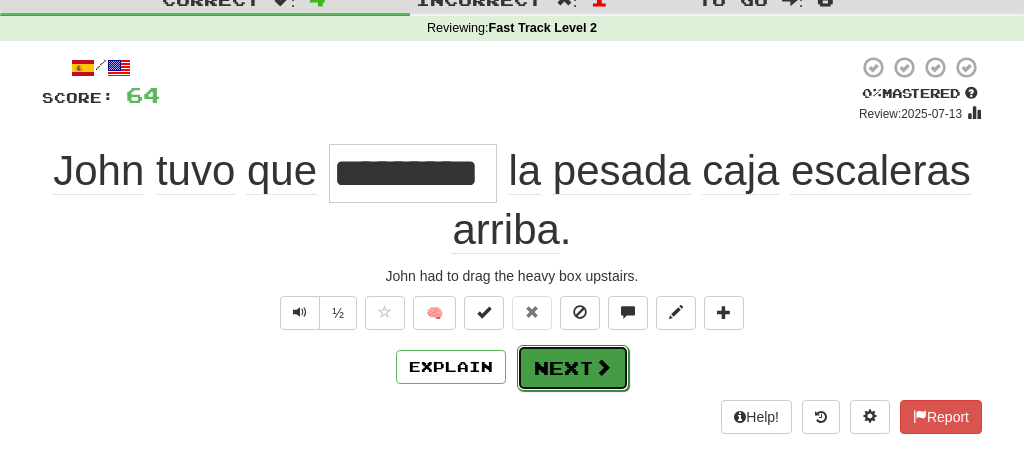 click on "Next" at bounding box center (573, 368) 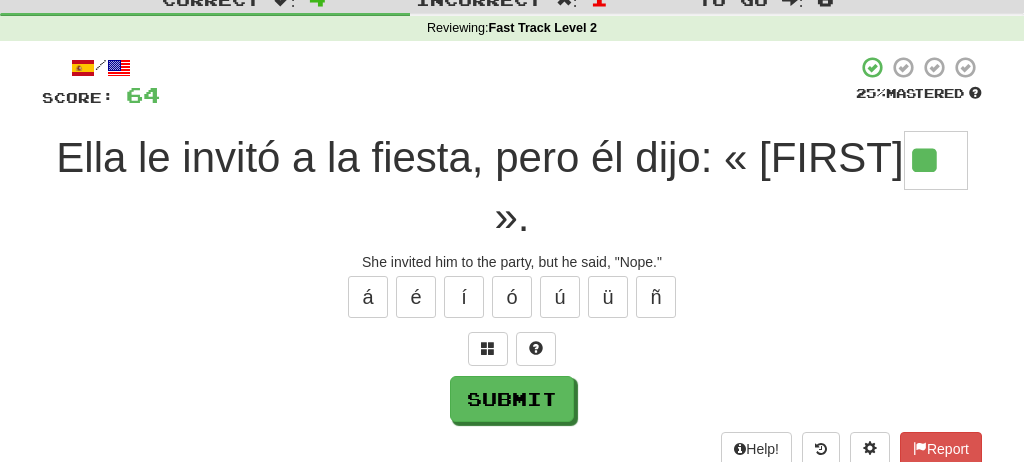 type on "**" 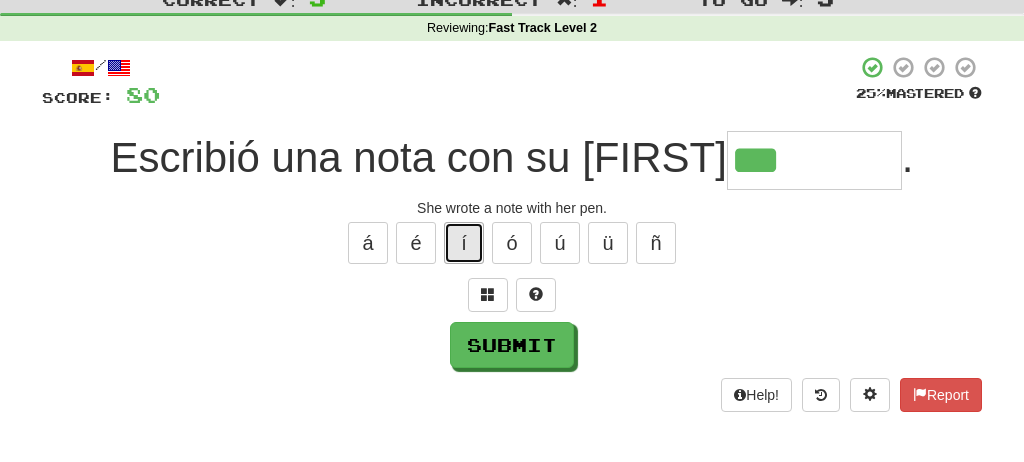 click on "í" at bounding box center (464, 243) 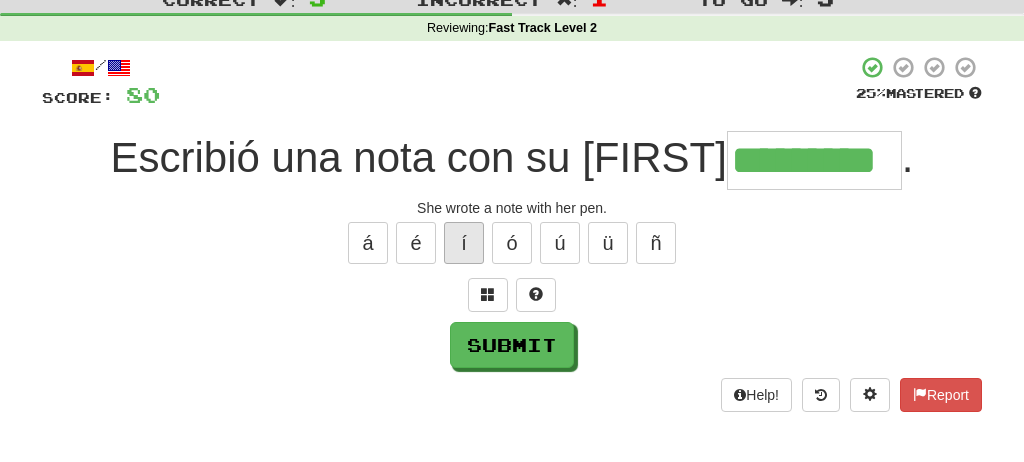 type on "*********" 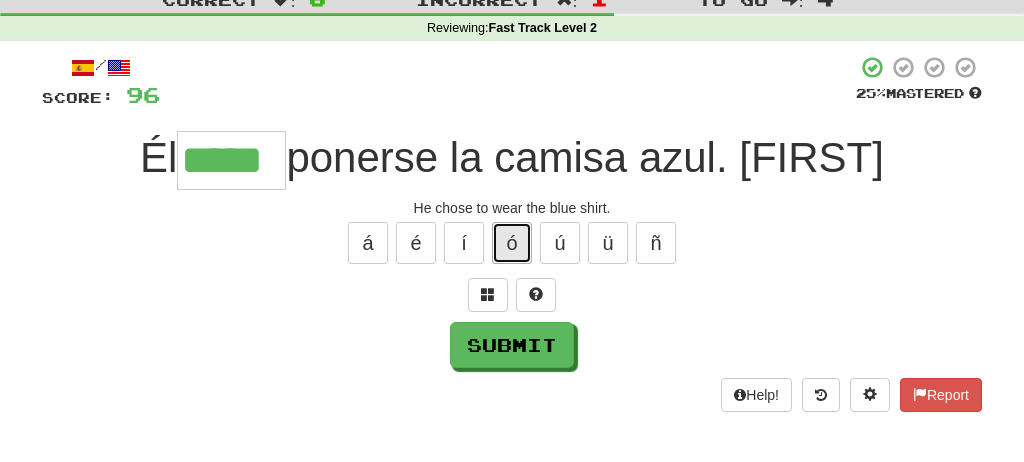 click on "ó" at bounding box center [512, 243] 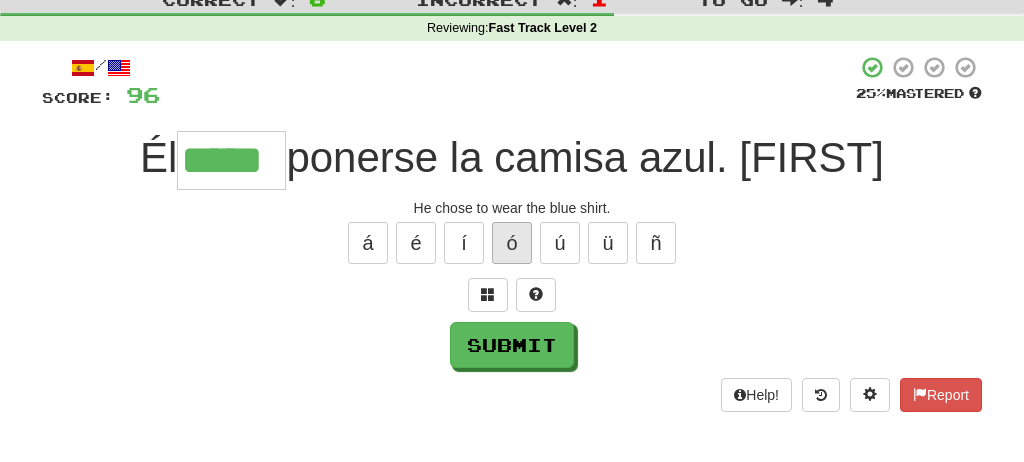 type on "******" 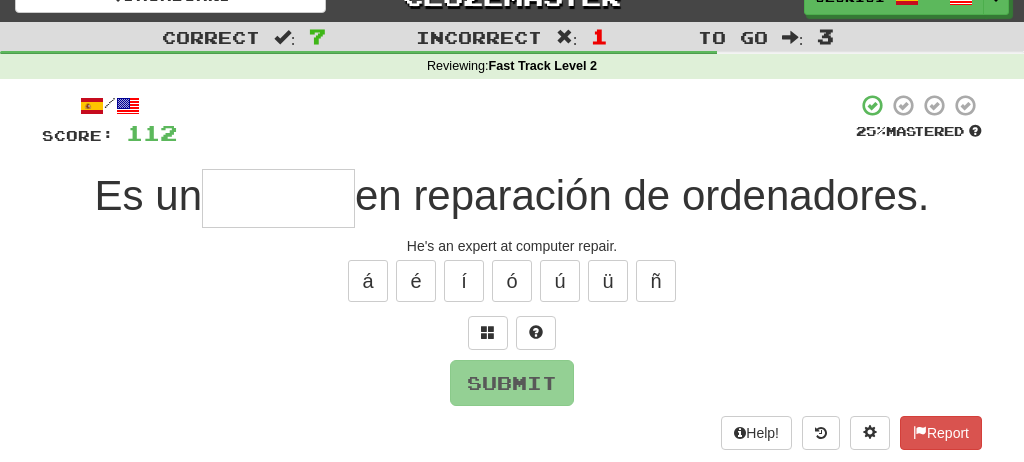 scroll, scrollTop: 32, scrollLeft: 0, axis: vertical 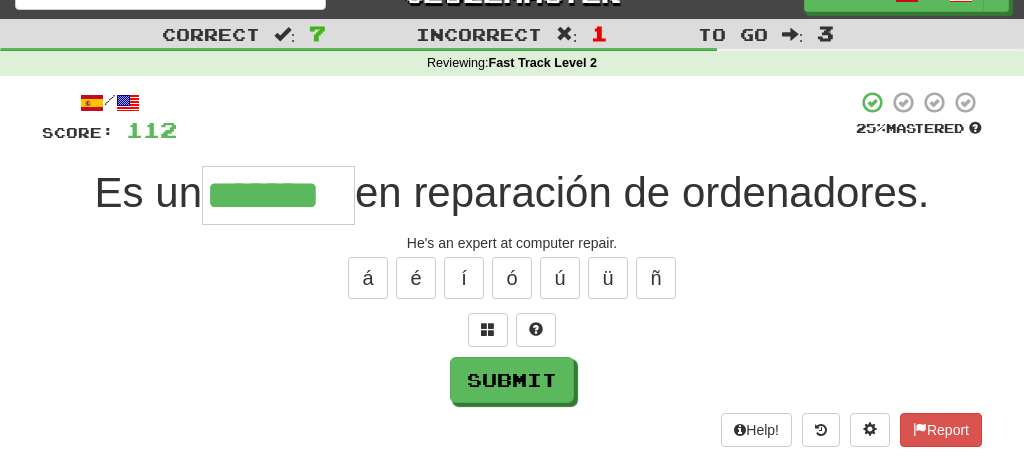 type on "*******" 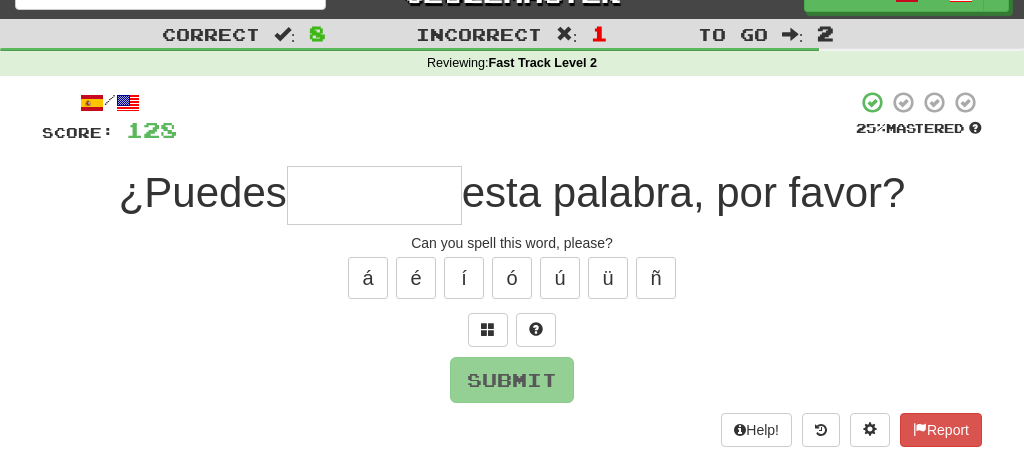 type on "*********" 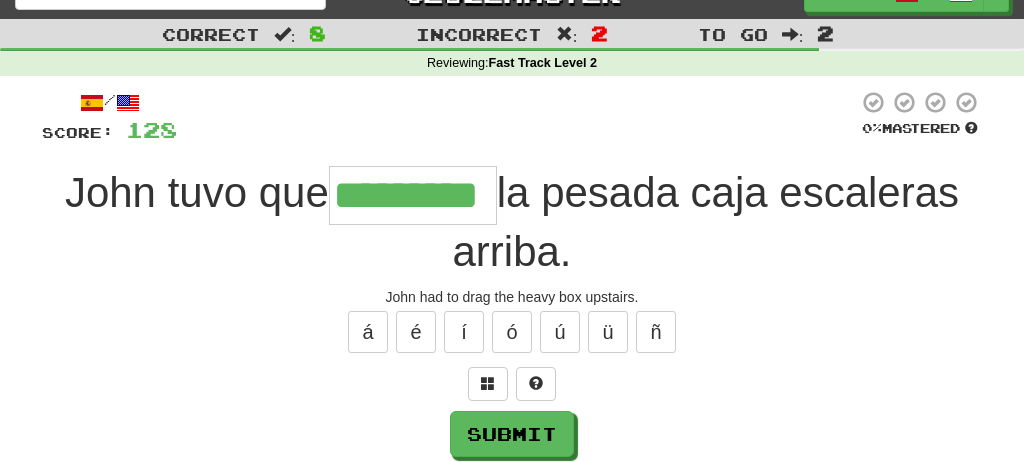 type on "*********" 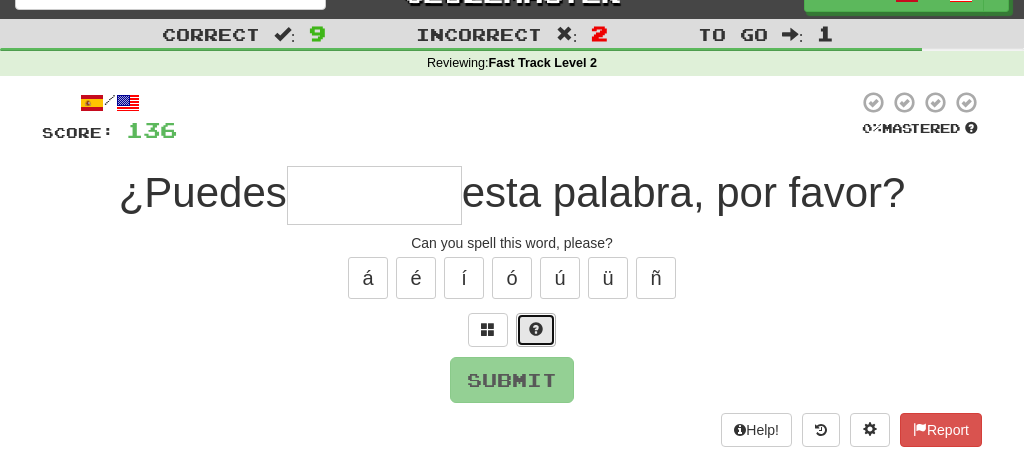 click at bounding box center [536, 329] 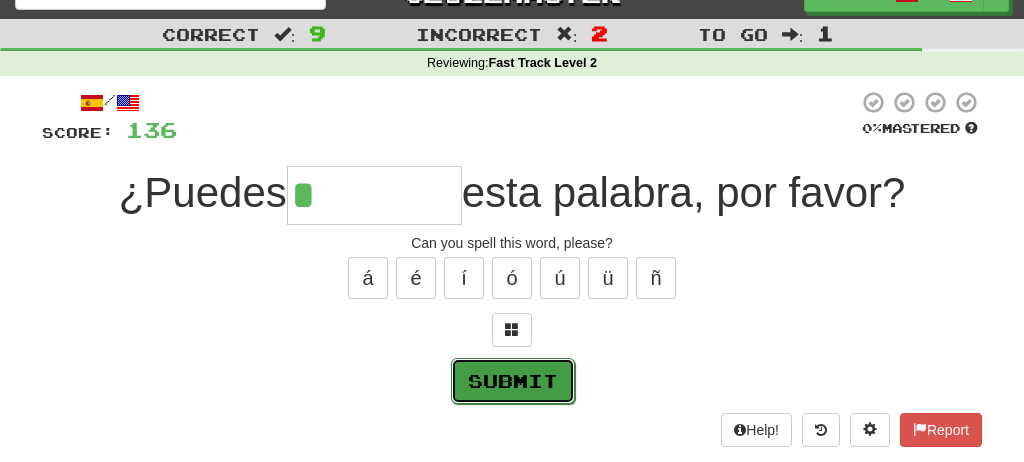 click on "Submit" at bounding box center (513, 381) 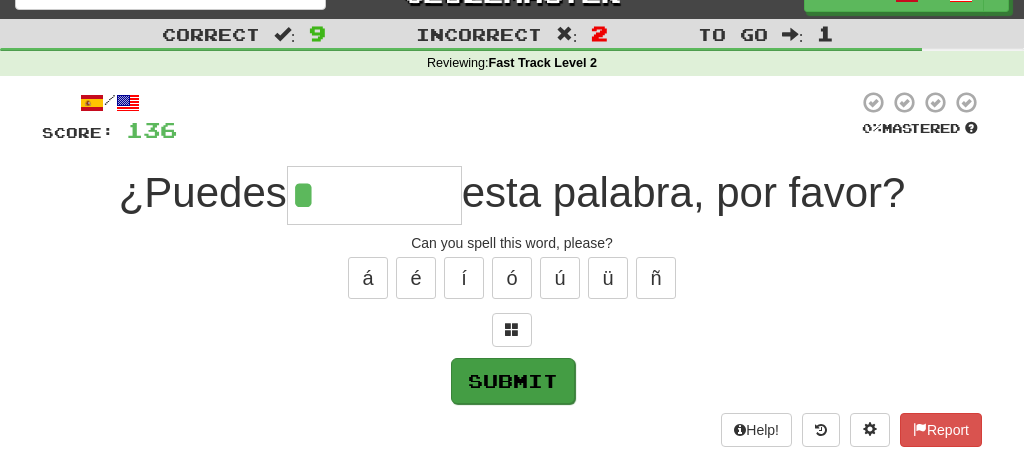 type on "*********" 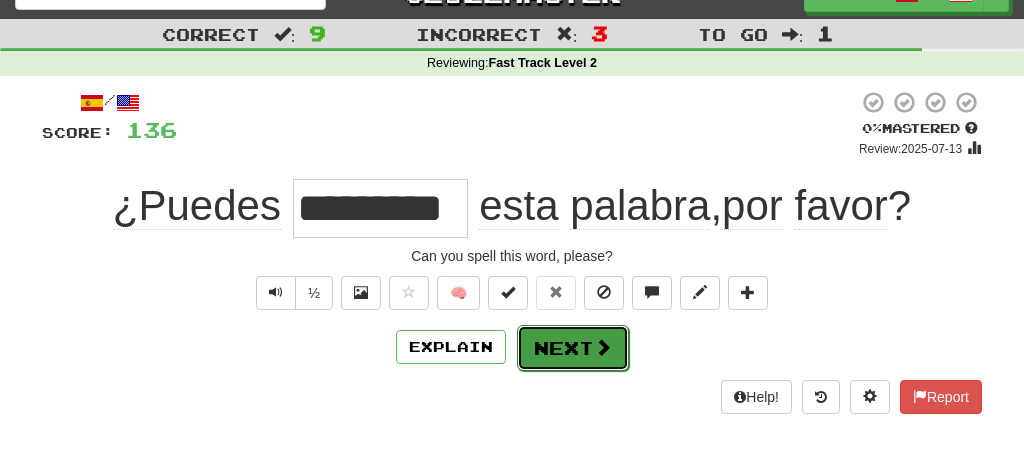 click on "Next" at bounding box center [573, 348] 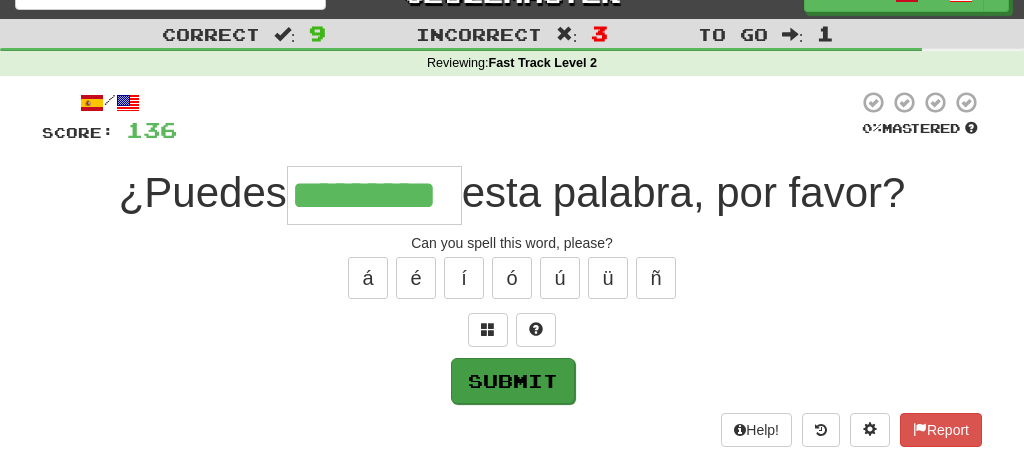 type on "*********" 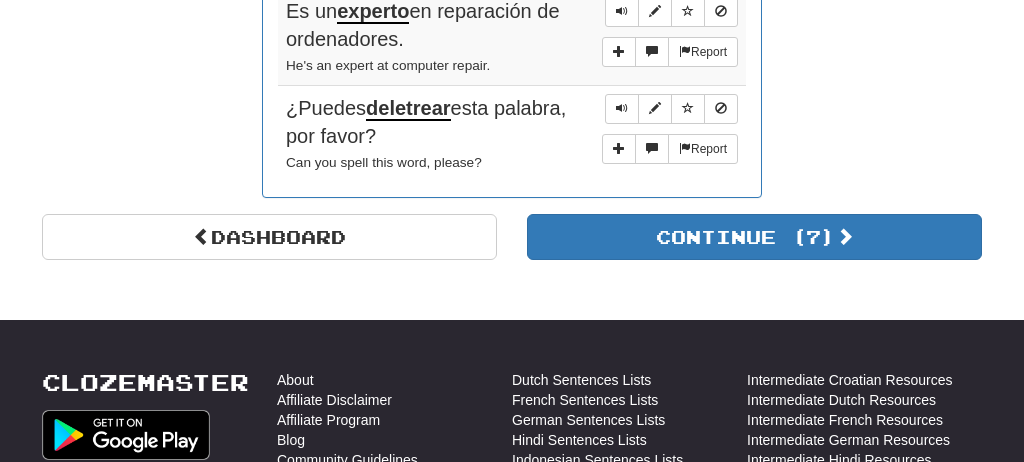 scroll, scrollTop: 1848, scrollLeft: 0, axis: vertical 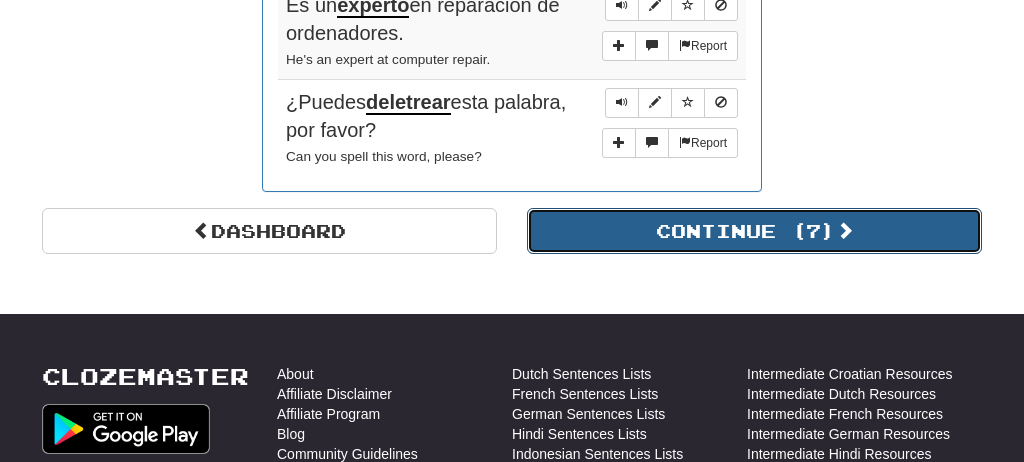 click on "Continue ( 7 )" at bounding box center (754, 231) 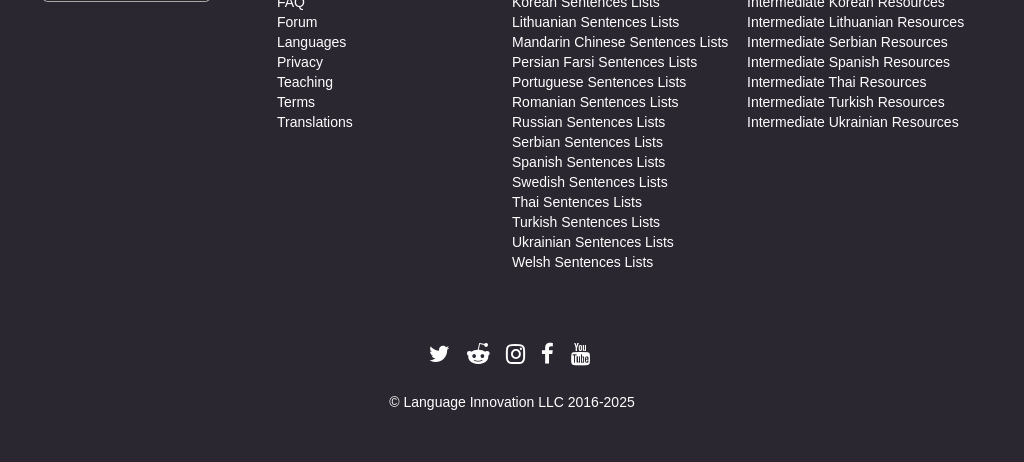 scroll, scrollTop: 939, scrollLeft: 0, axis: vertical 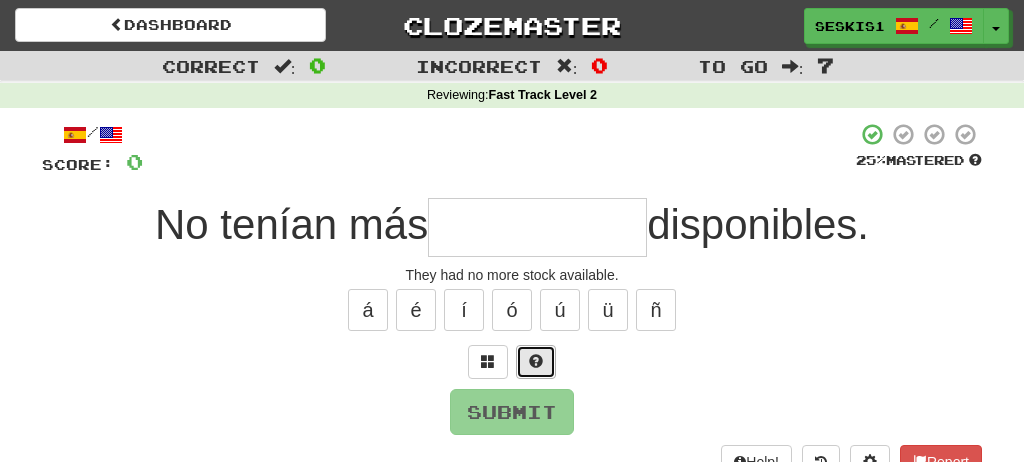click at bounding box center (536, 361) 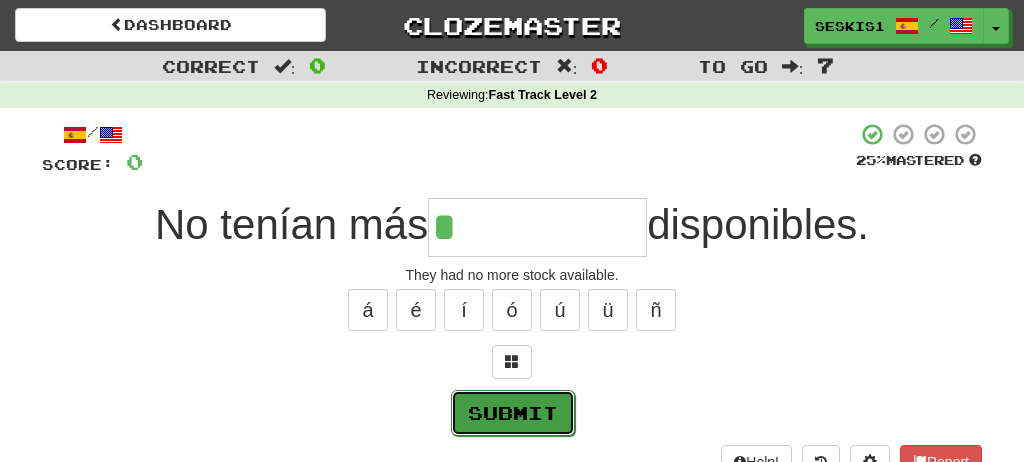 click on "Submit" at bounding box center (513, 413) 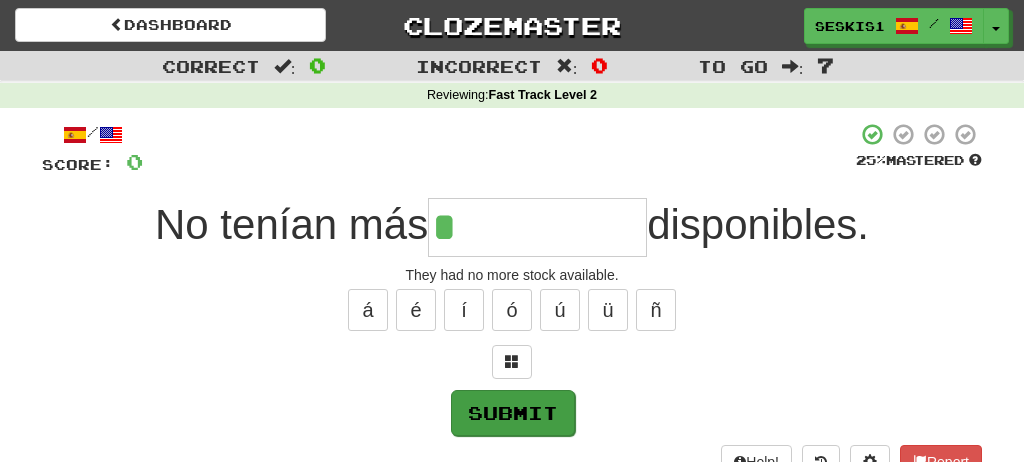 type on "**********" 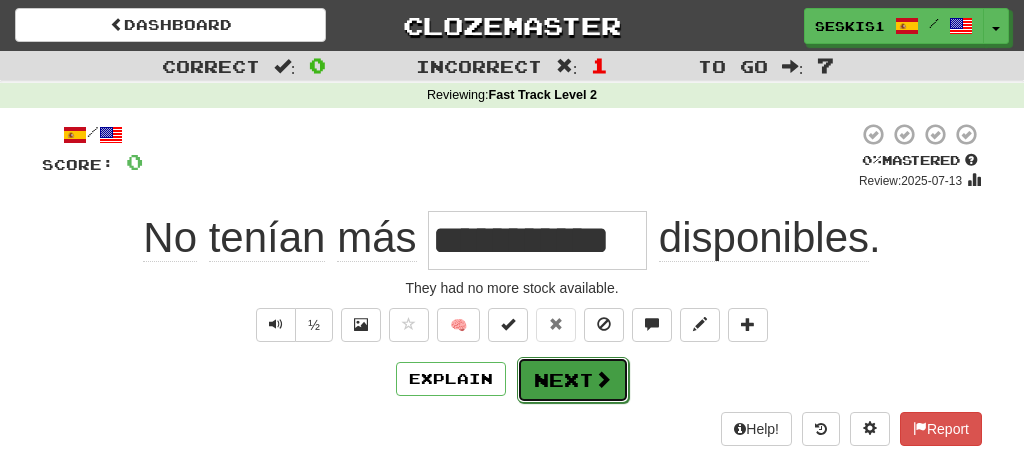 click on "Next" at bounding box center (573, 380) 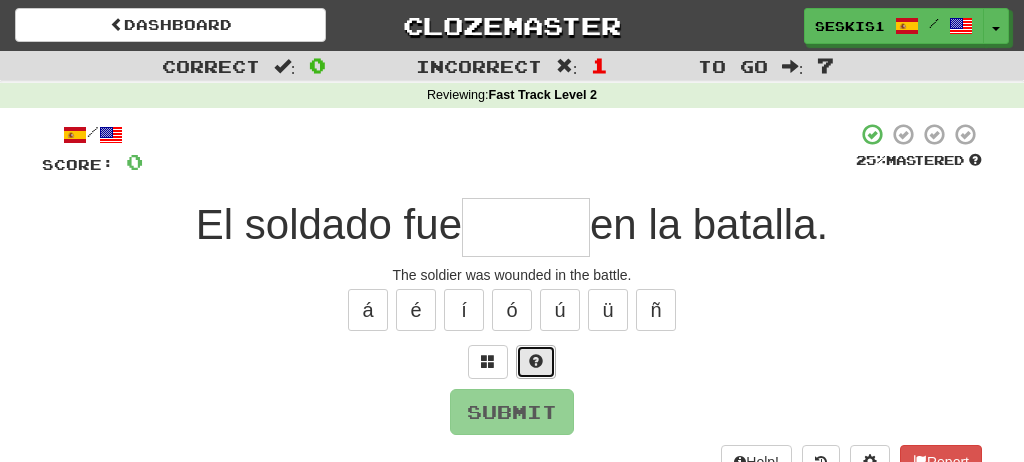 click at bounding box center (536, 362) 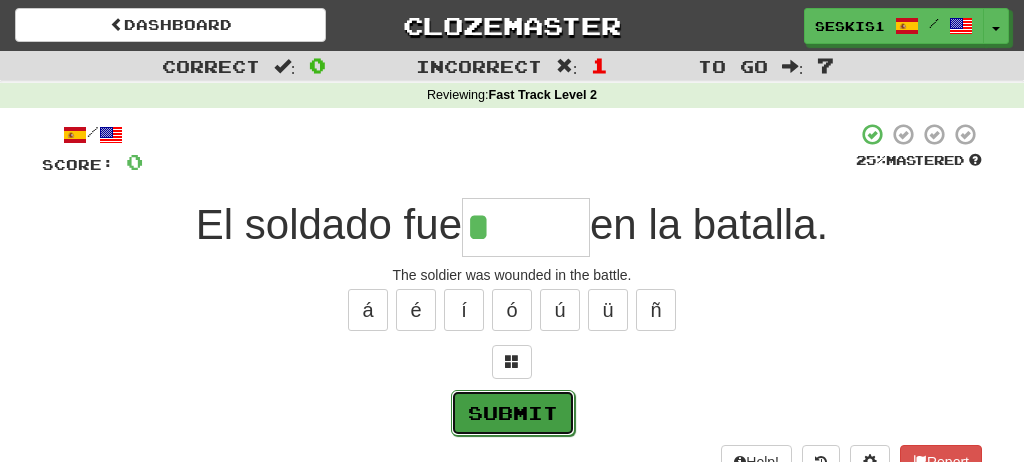 click on "Submit" at bounding box center [513, 413] 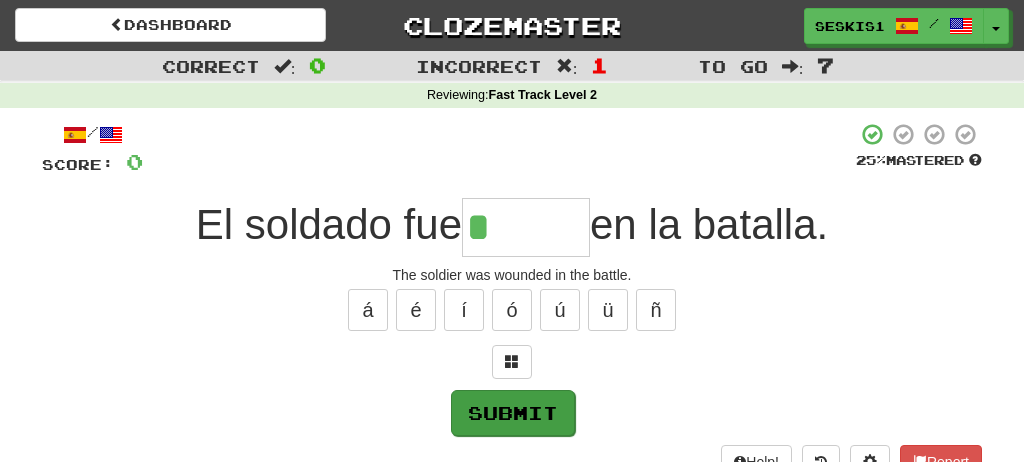 type on "******" 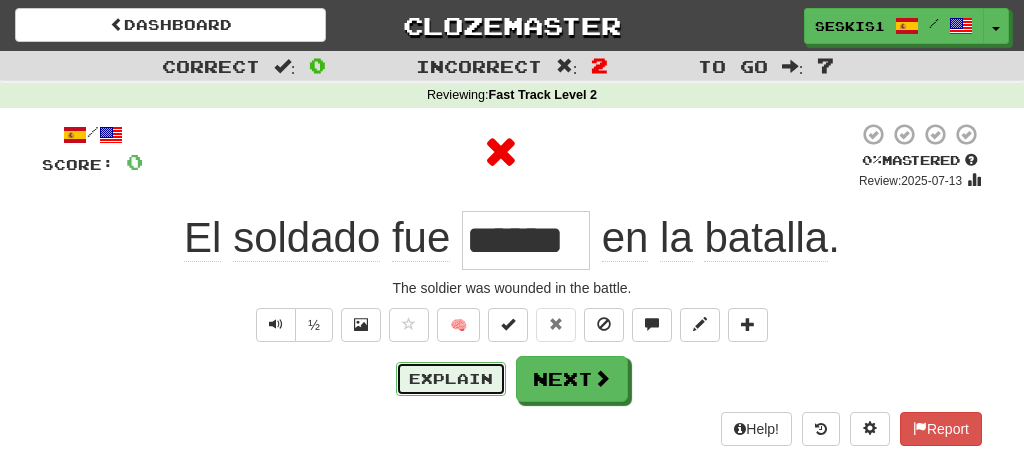 click on "Explain" at bounding box center [451, 379] 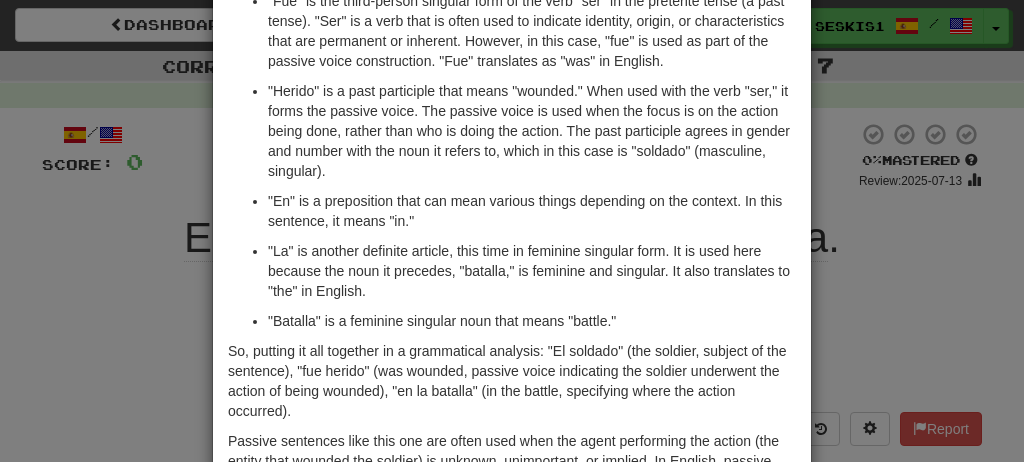 scroll, scrollTop: 319, scrollLeft: 0, axis: vertical 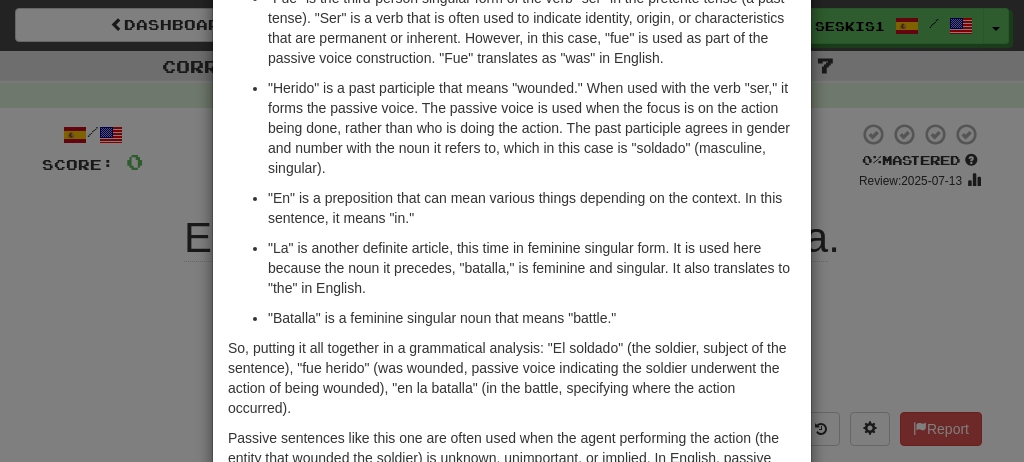 click on "× Explanation The phrase "El soldado fue herido en la batalla." means "The soldier was wounded in the battle." in English. Now, let's break down the components of this Spanish sentence from a grammatical standpoint for someone learning the language:
"El" is a definite article that agrees in gender (masculine) and number (singular) with the noun it precedes. In Spanish, every noun has a gender and is either singular or plural. "El" specifically is used for masculine singular nouns and translates to "the" in English.
"Soldado" is a masculine singular noun that means "soldier." Because it is masculine and singular, it matches with "El," forming "El soldado," which means "The soldier."
"En" is a preposition that can mean various things depending on the context. In this sentence, it means "in."
"Batalla" is a feminine singular noun that means "battle."
In beta. Generated by ChatGPT. Like it? Hate it?  Let us know ! Close" at bounding box center (512, 231) 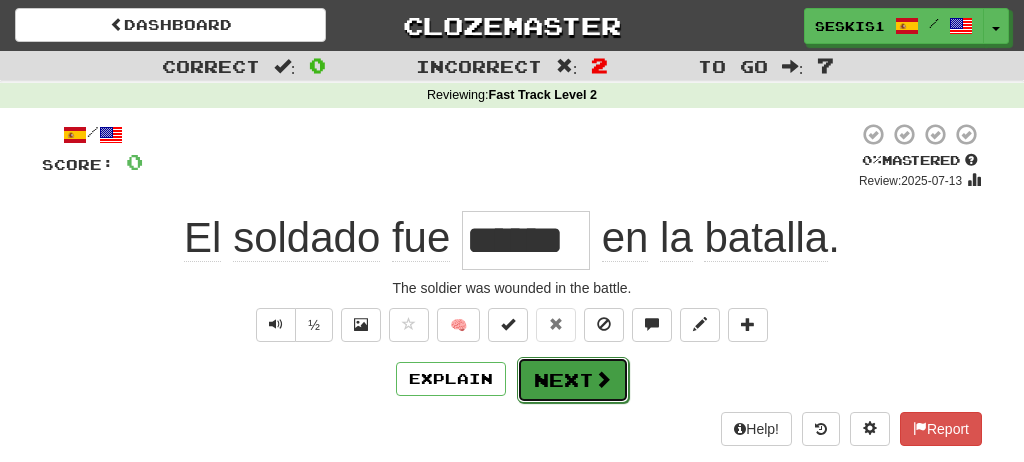 click on "Next" at bounding box center (573, 380) 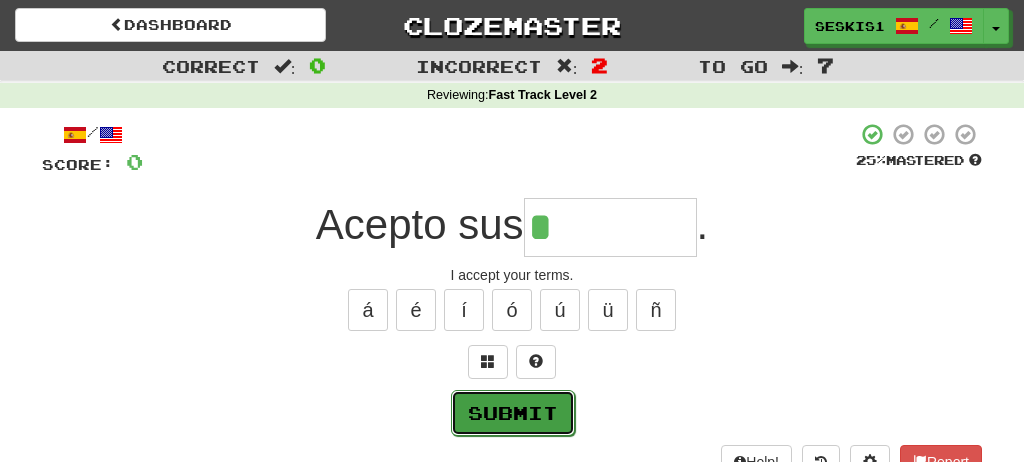 click on "Submit" at bounding box center [513, 413] 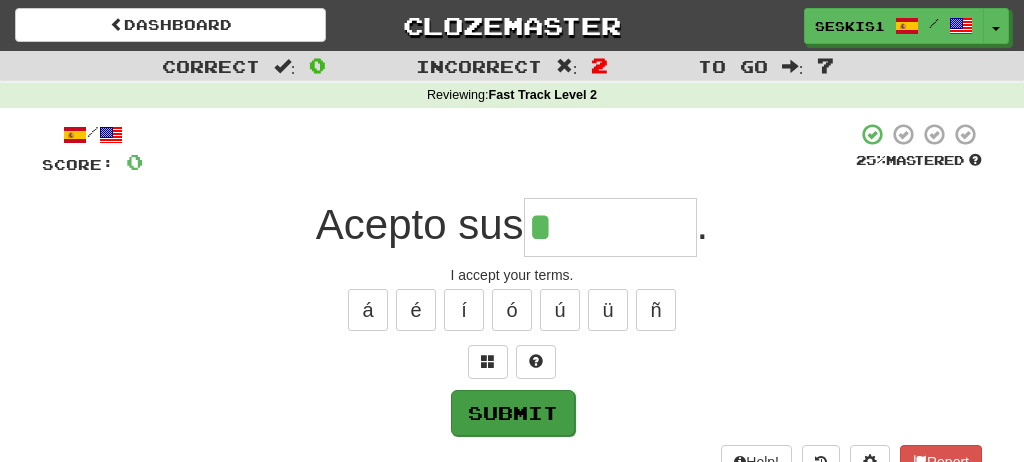 type on "********" 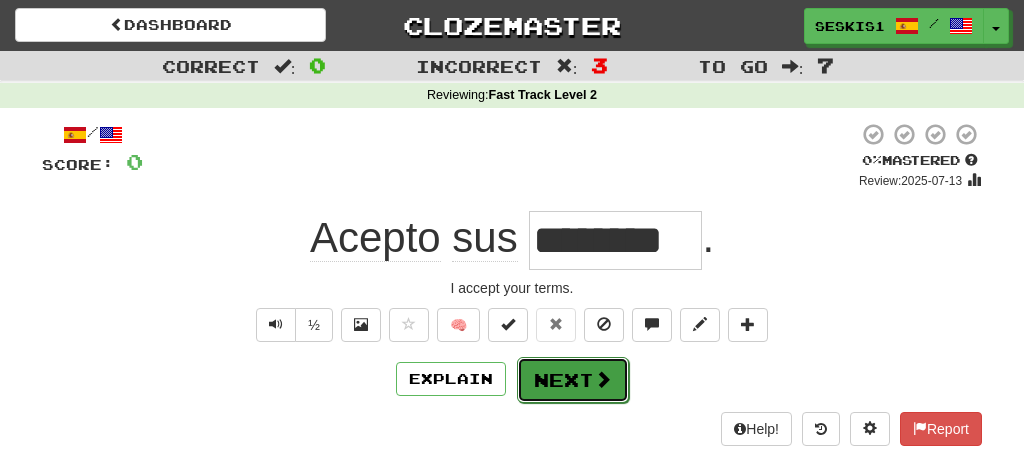 click on "Next" at bounding box center [573, 380] 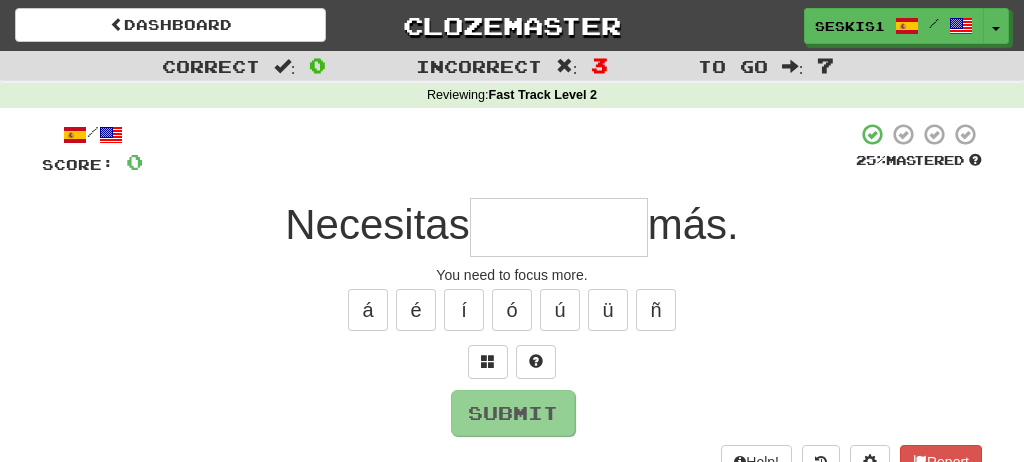 type on "*" 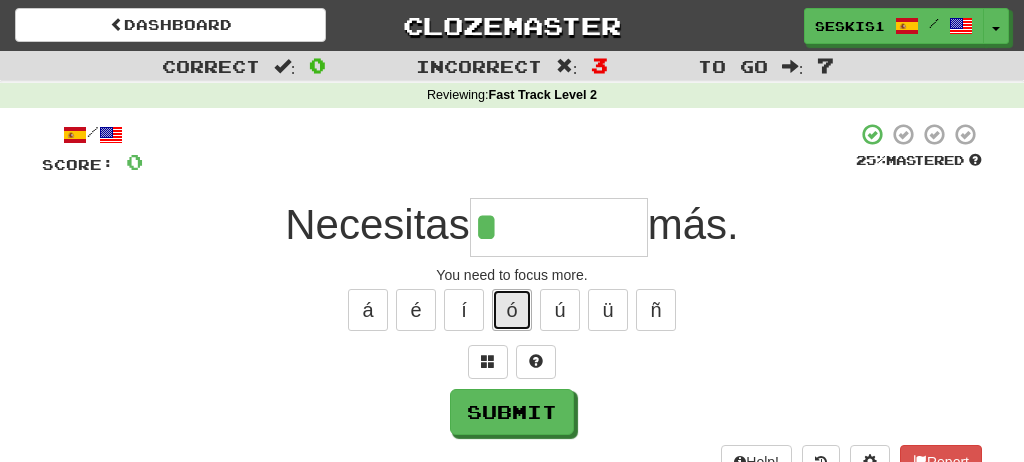 click on "ó" at bounding box center [512, 310] 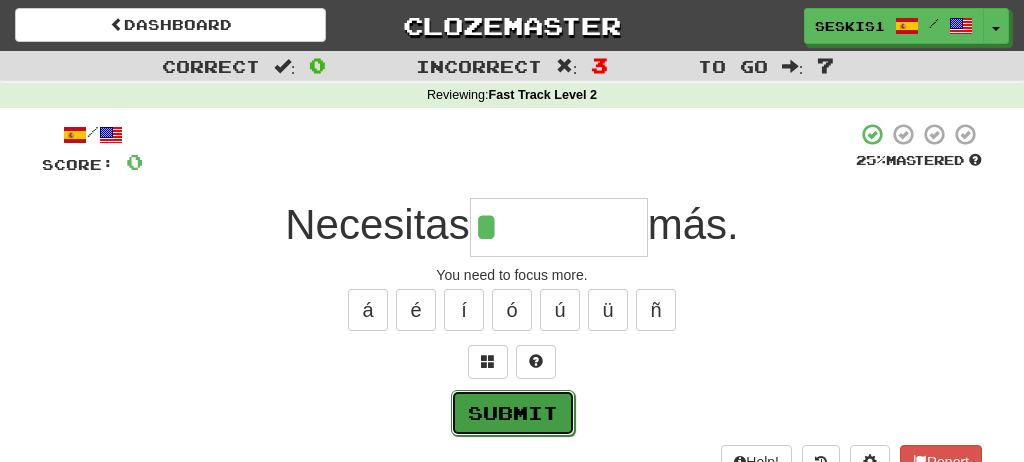 click on "Submit" at bounding box center [513, 413] 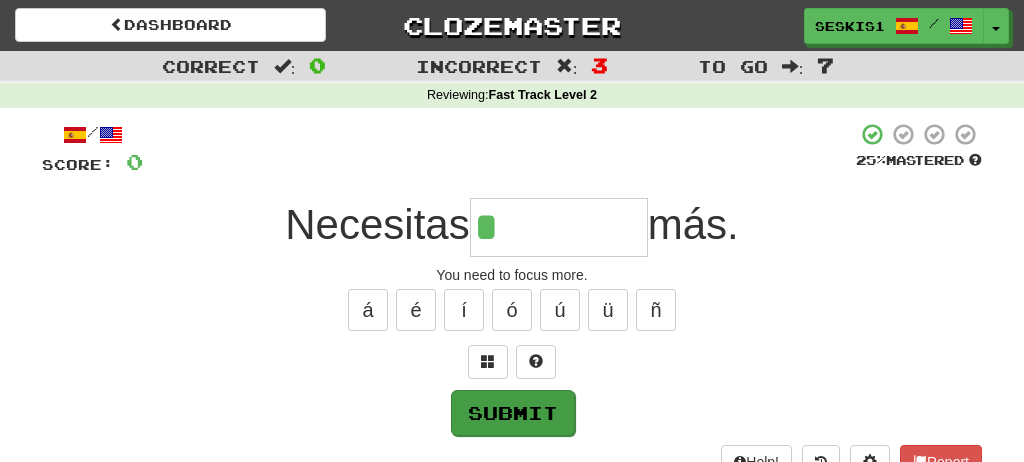 type on "*********" 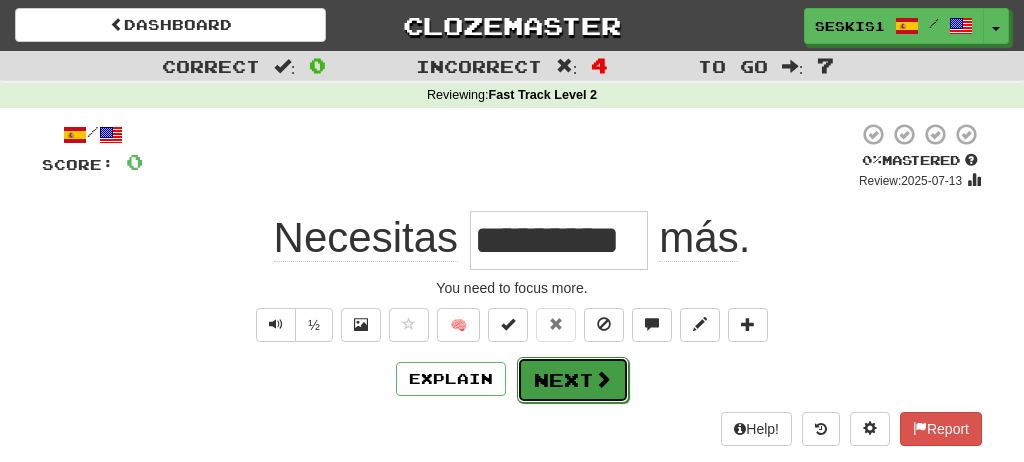 click on "Next" at bounding box center [573, 380] 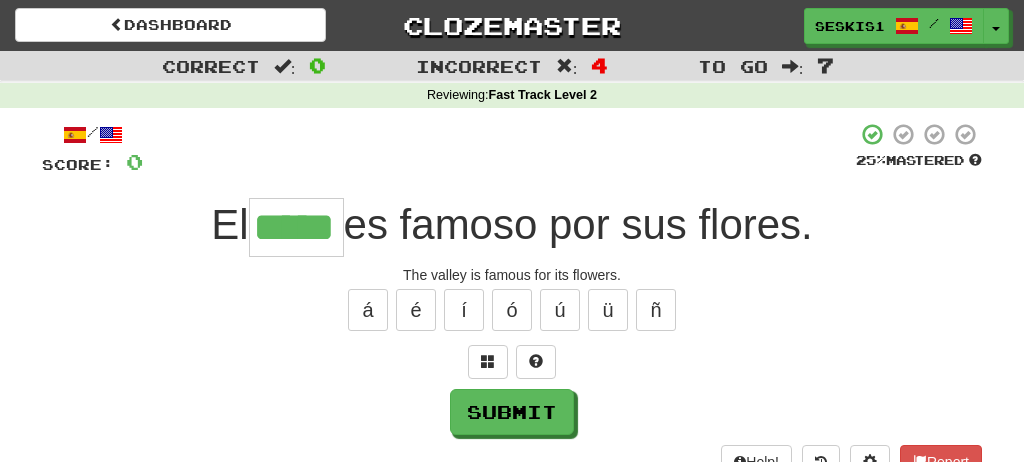type on "*****" 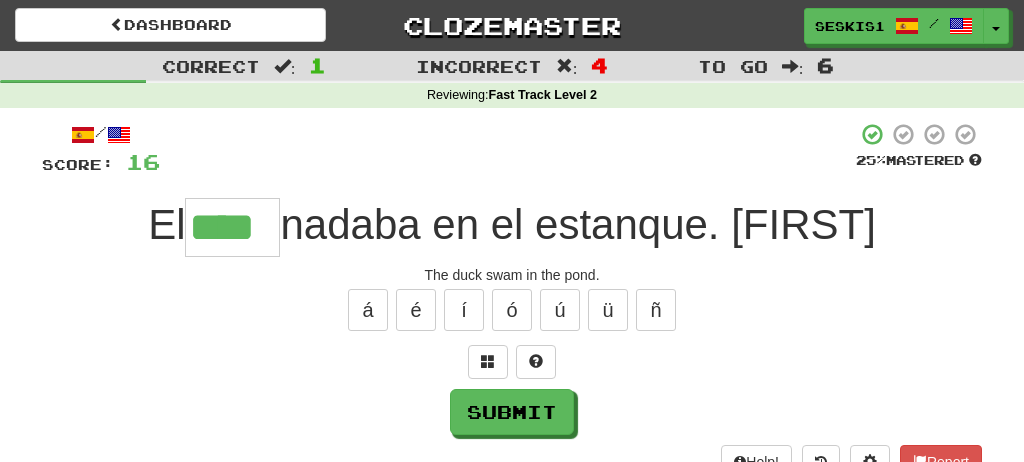 type on "****" 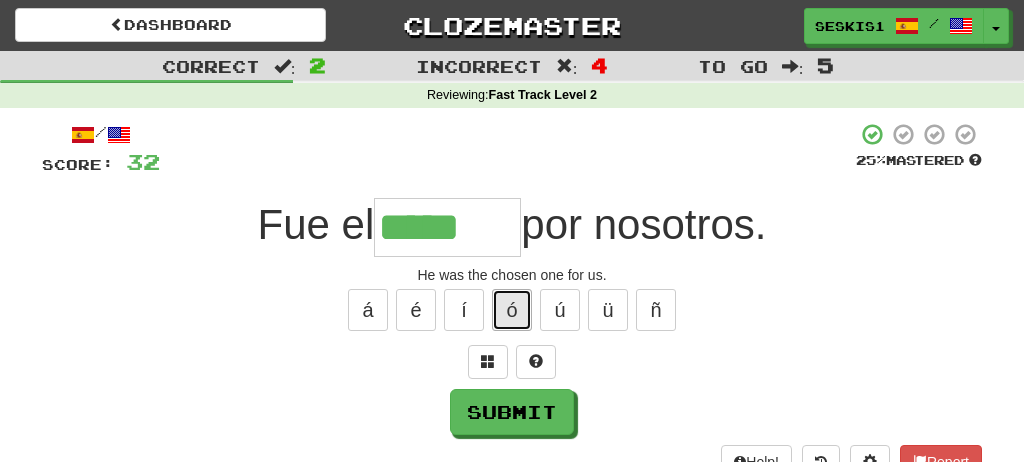 click on "ó" at bounding box center [512, 310] 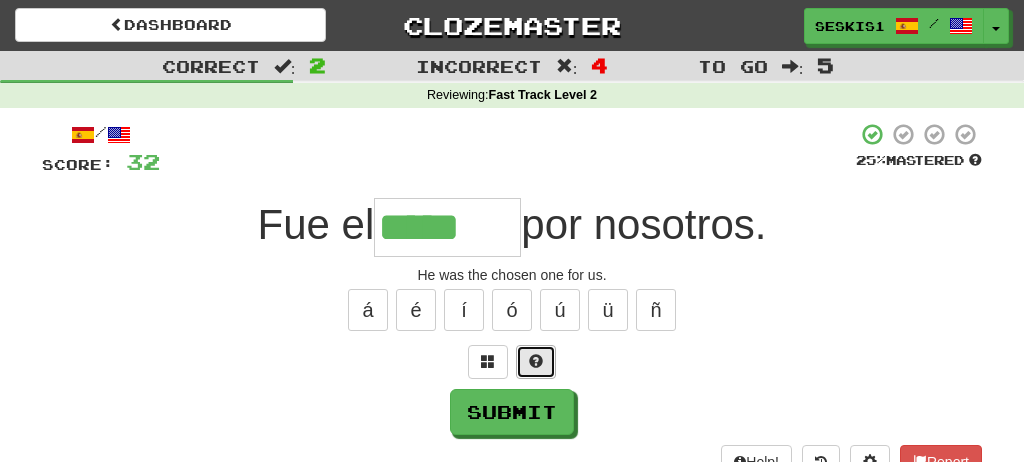 click at bounding box center (536, 361) 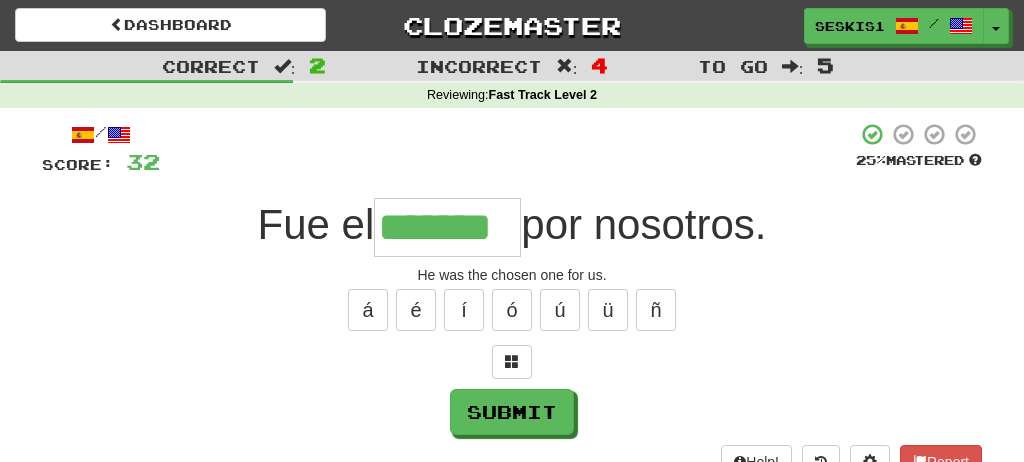 type on "*******" 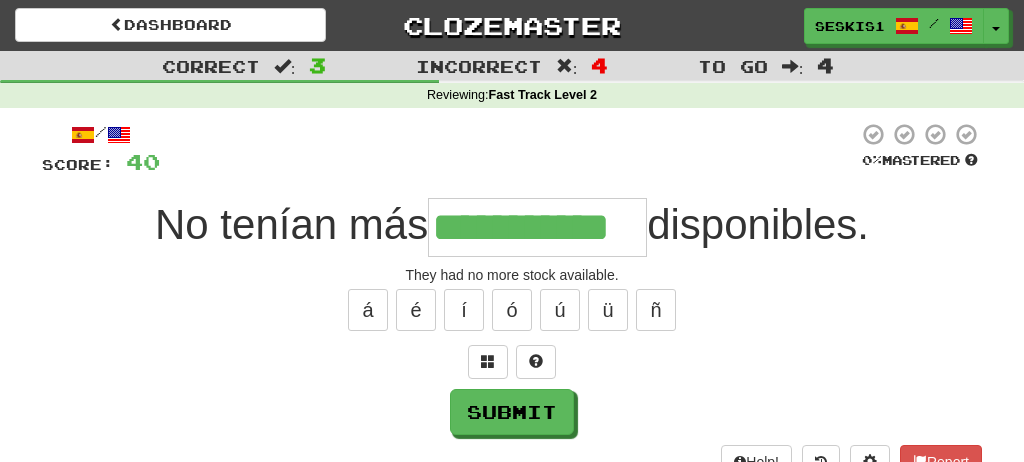 type on "**********" 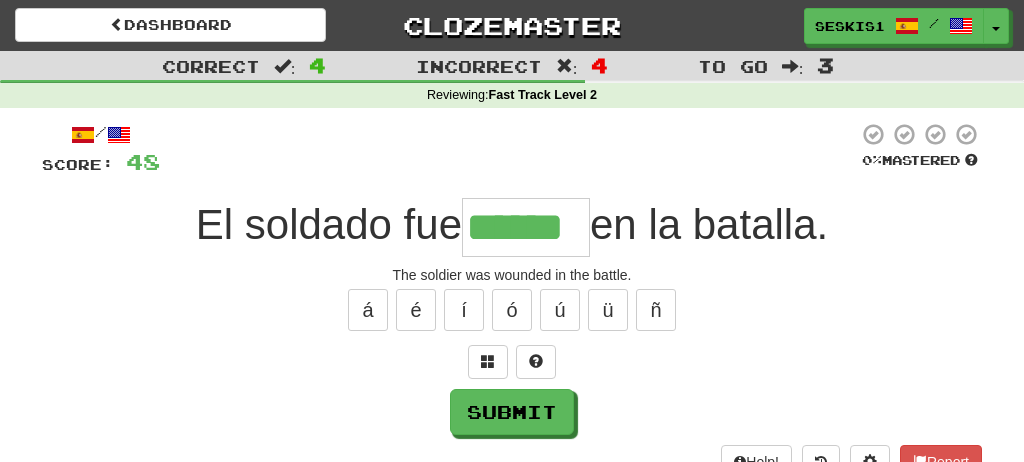 type on "******" 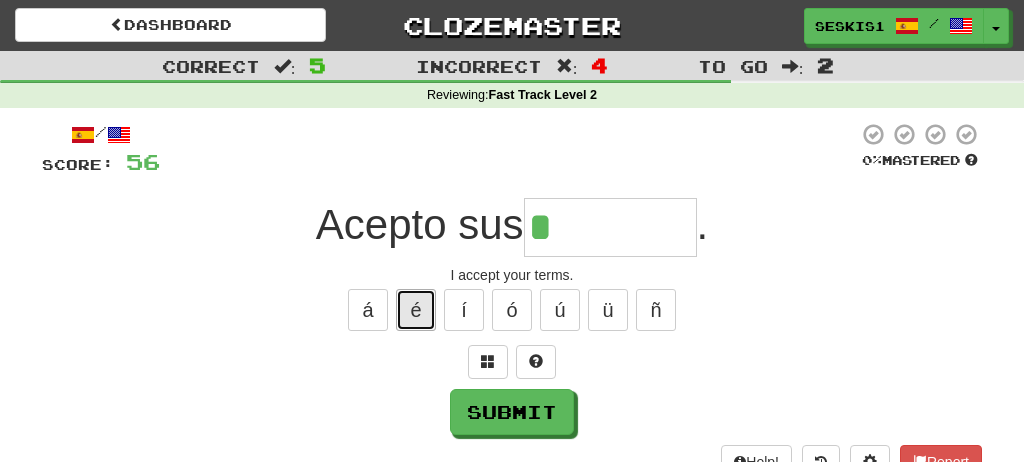click on "é" at bounding box center [416, 310] 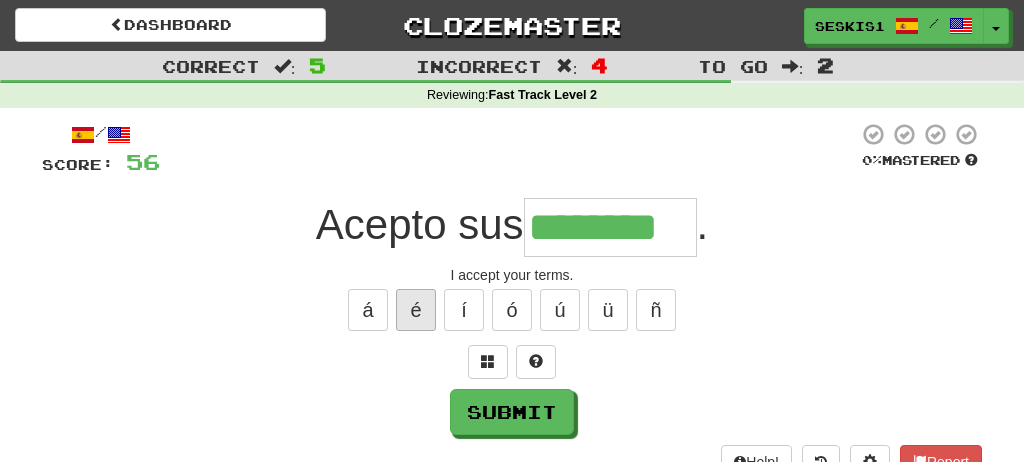 type on "********" 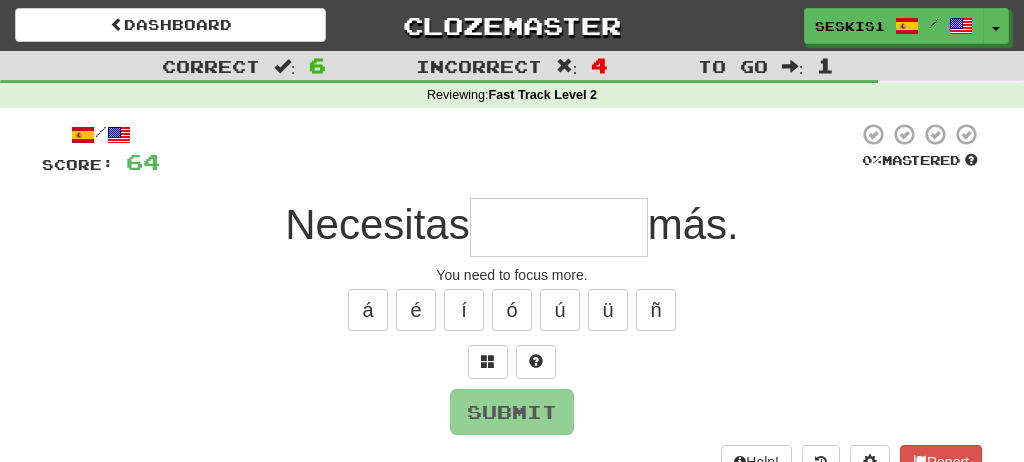 click at bounding box center (559, 227) 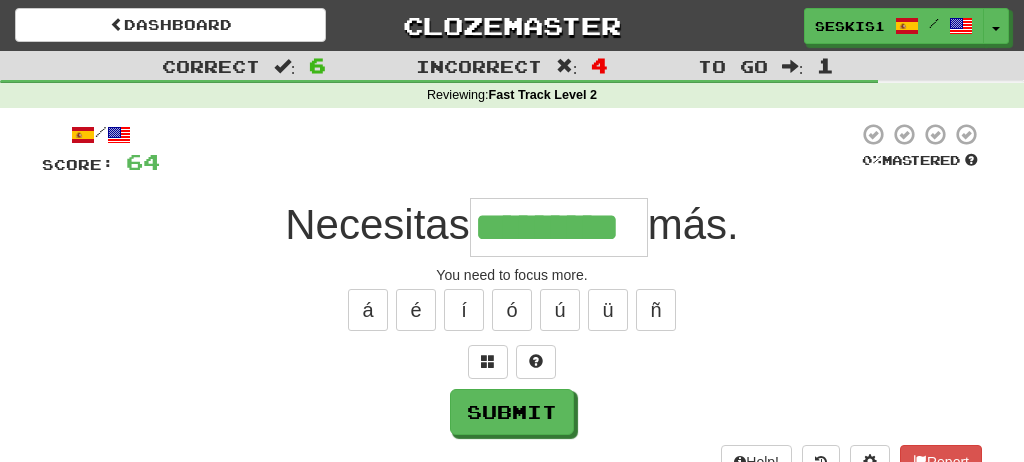 type on "*********" 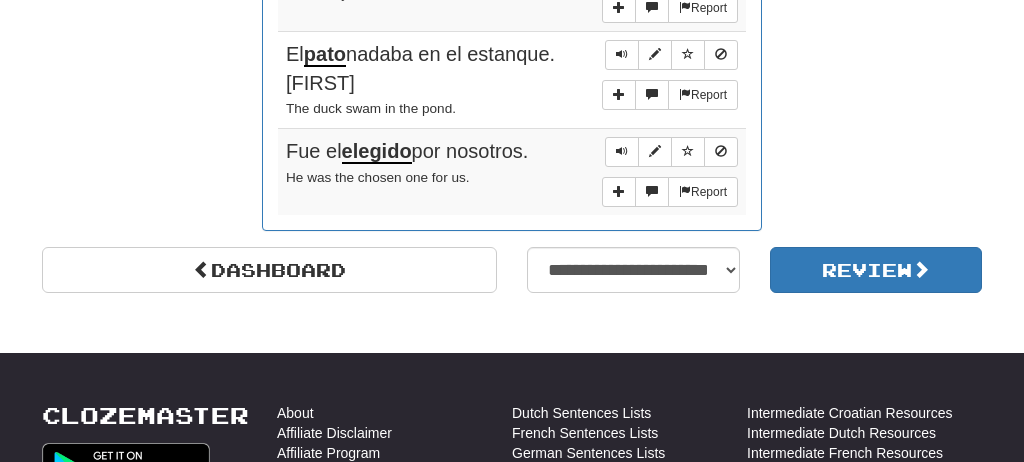 scroll, scrollTop: 1489, scrollLeft: 0, axis: vertical 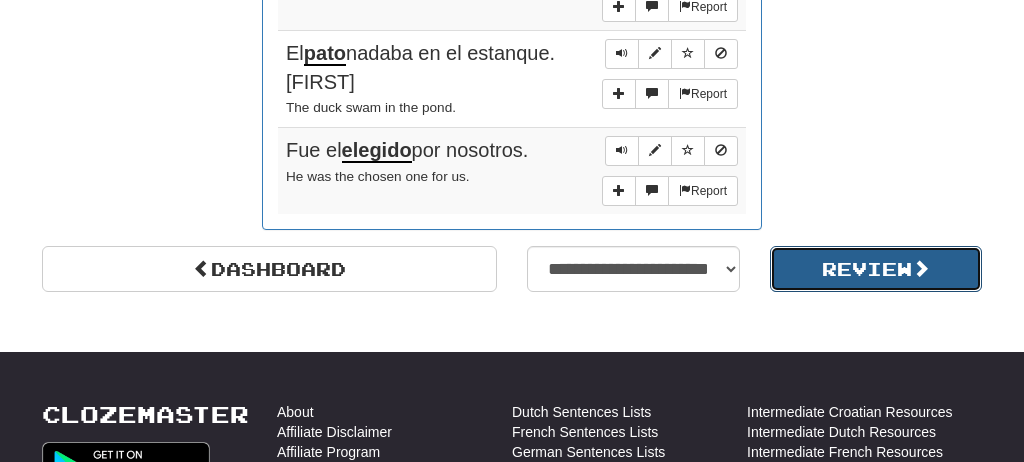 click on "Review" at bounding box center (876, 269) 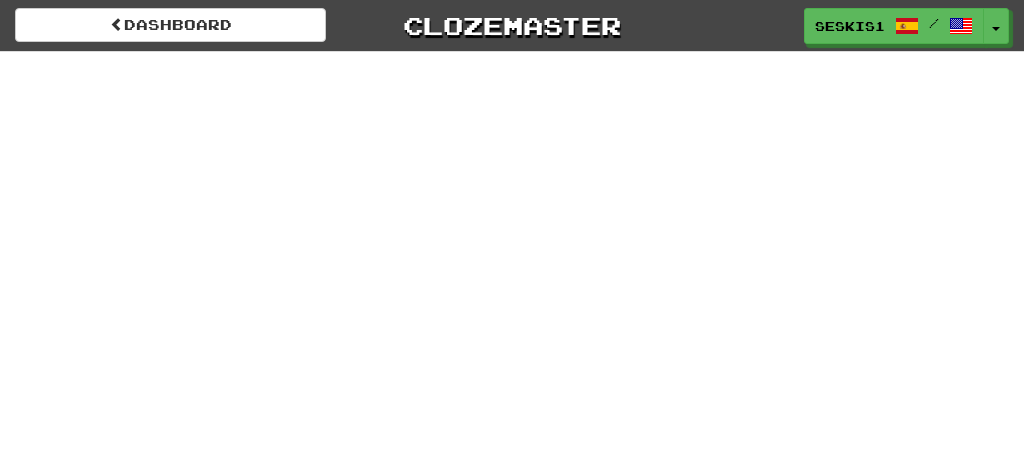 scroll, scrollTop: 0, scrollLeft: 0, axis: both 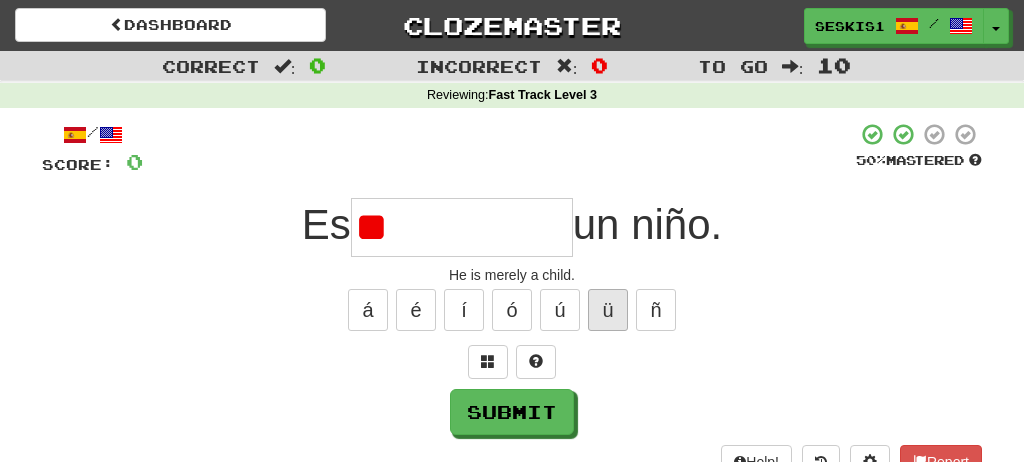 type on "*" 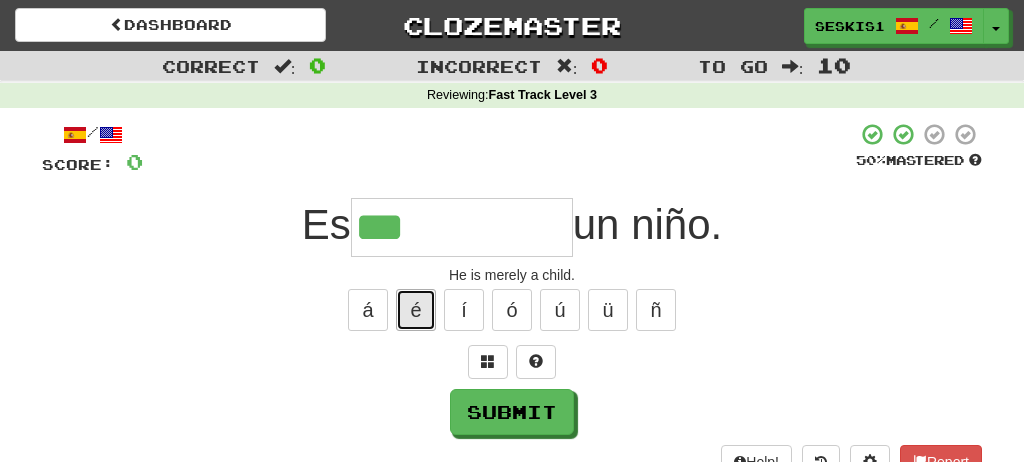 click on "é" at bounding box center (416, 310) 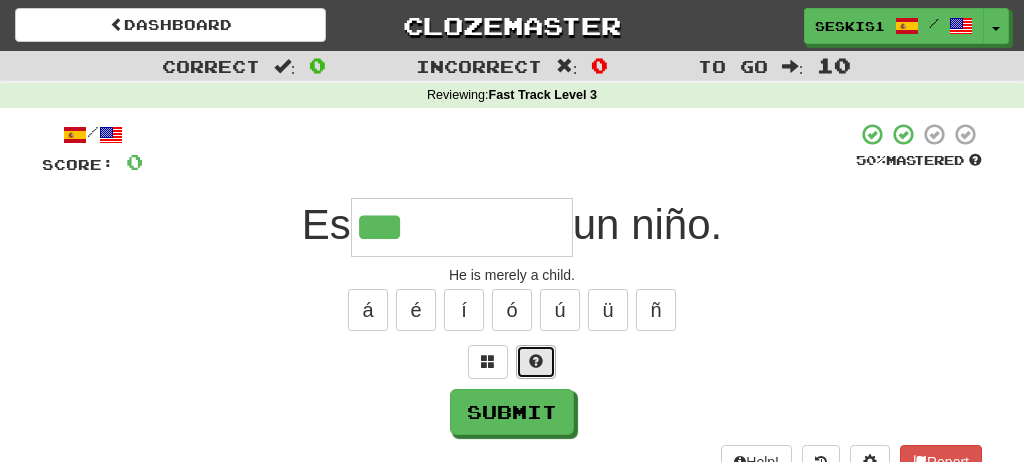 click at bounding box center [536, 362] 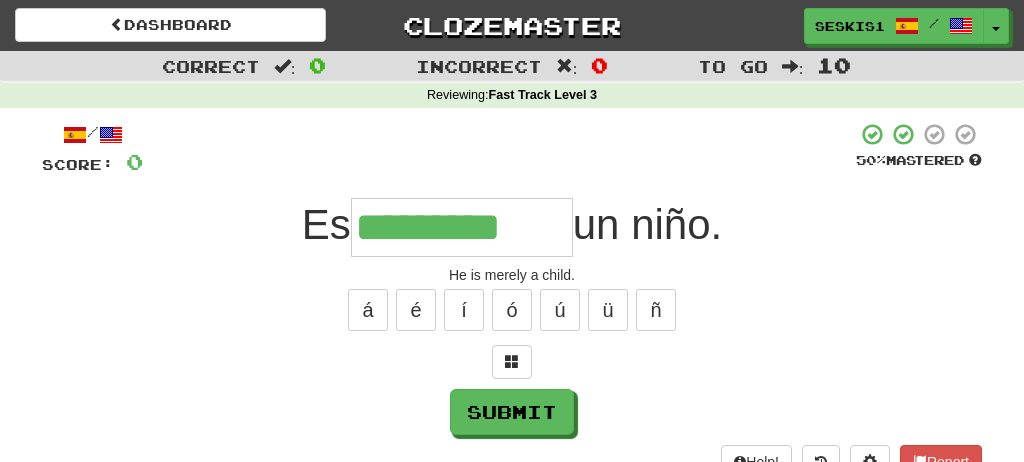 type on "*********" 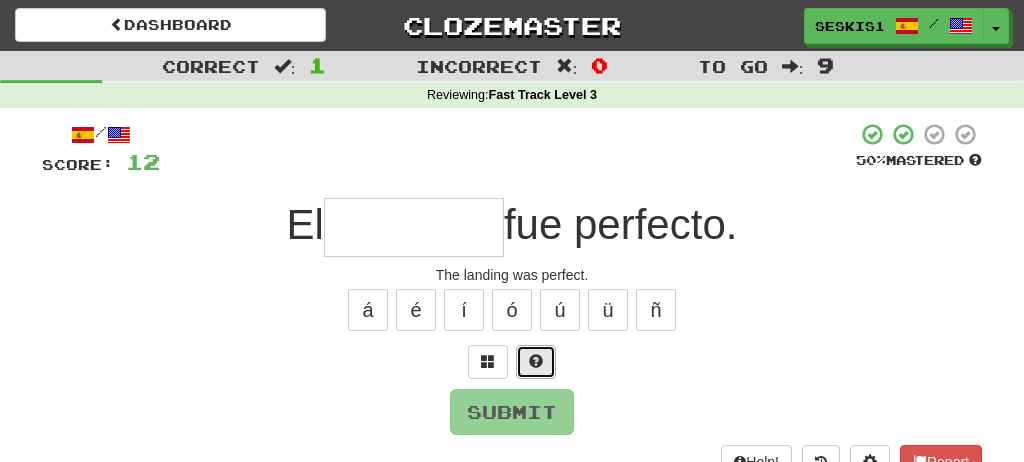 click at bounding box center [536, 361] 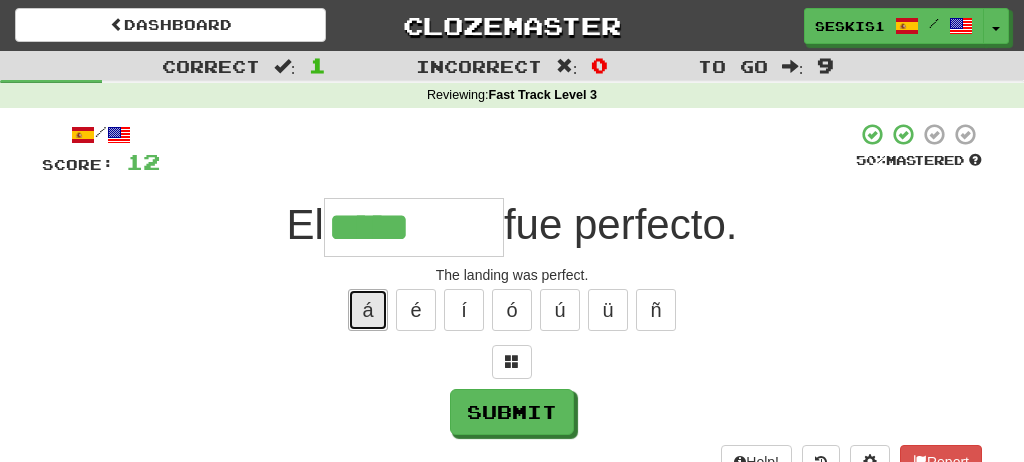 click on "á" at bounding box center (368, 310) 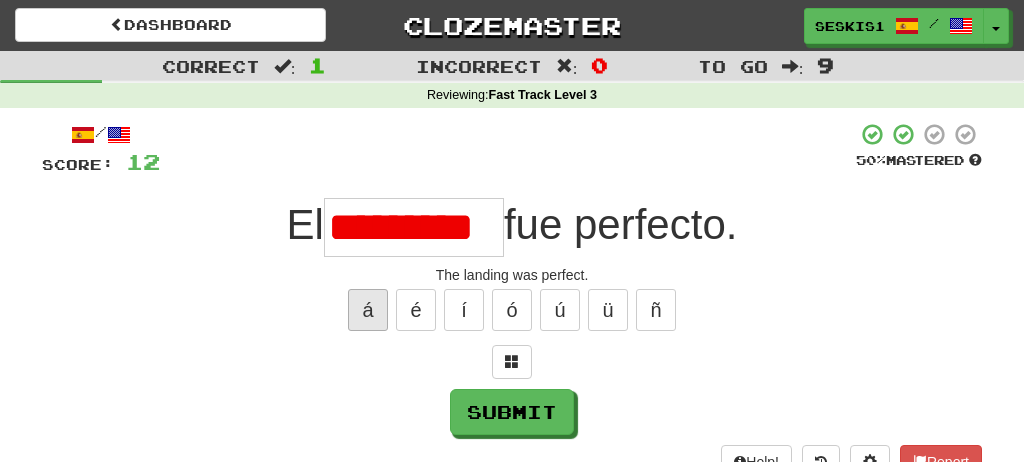 scroll, scrollTop: 0, scrollLeft: 0, axis: both 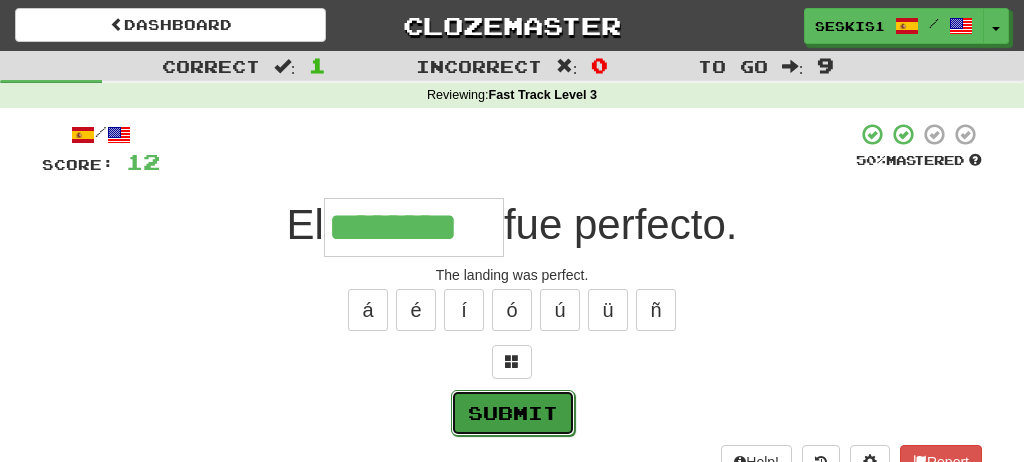 click on "Submit" at bounding box center (513, 413) 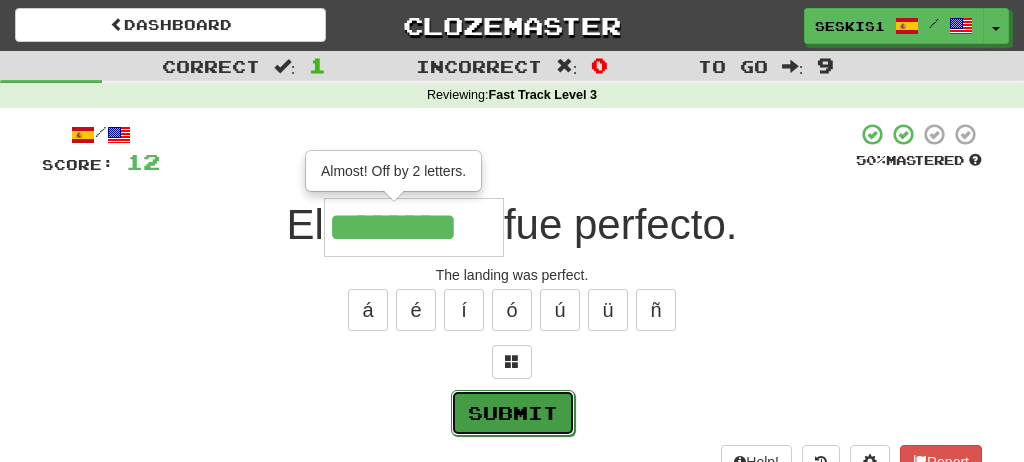 click on "Submit" at bounding box center [513, 413] 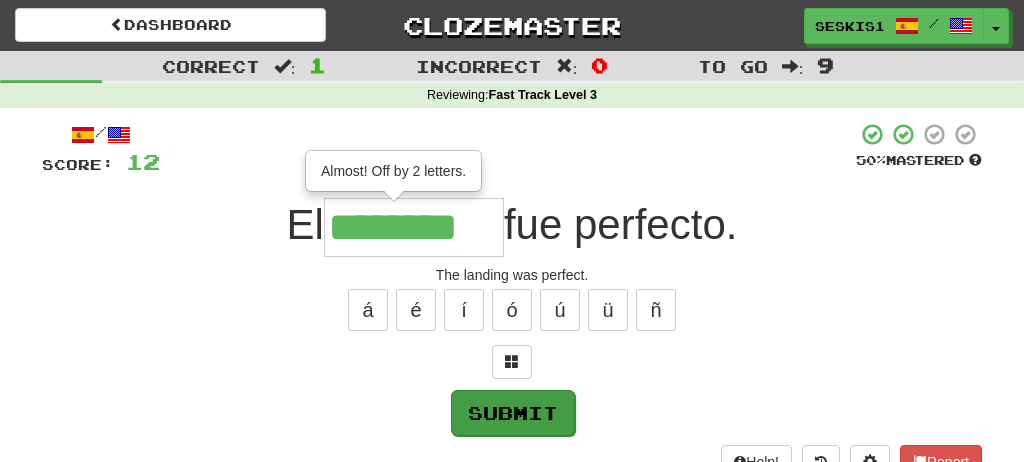 type on "**********" 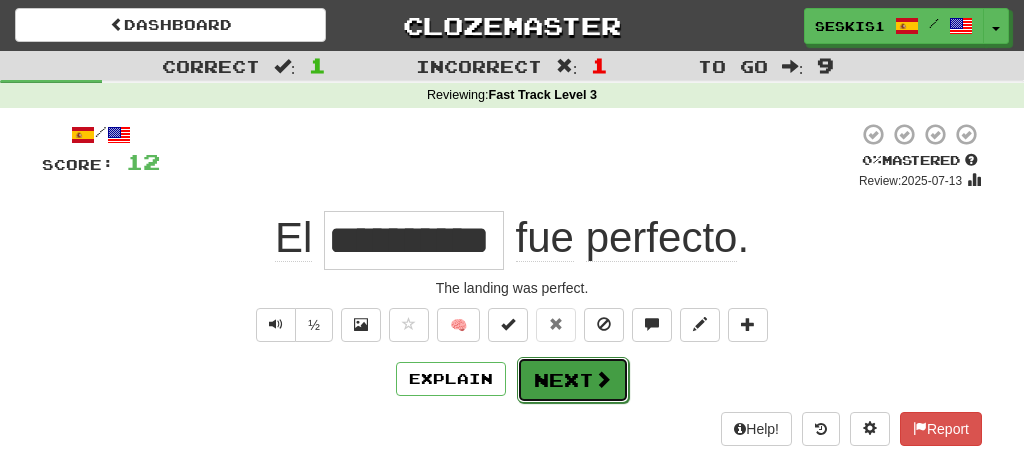click on "Next" at bounding box center [573, 380] 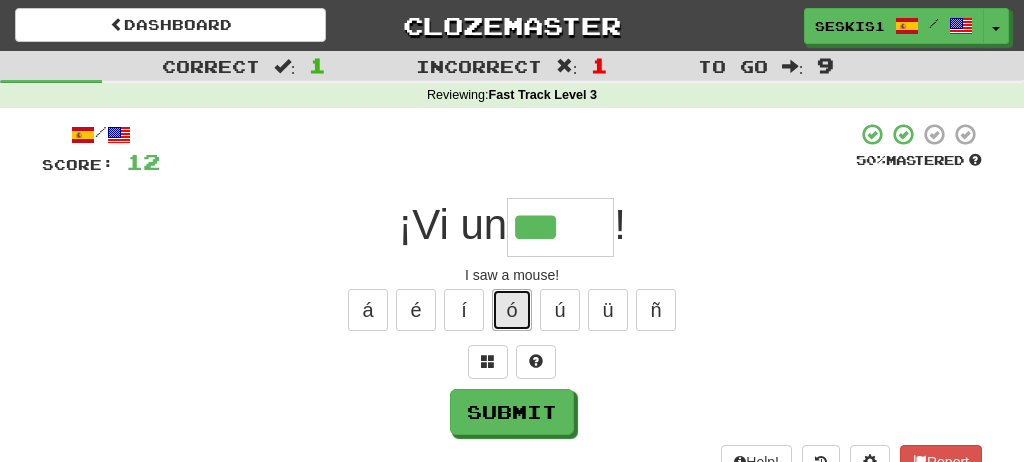 click on "ó" at bounding box center (512, 310) 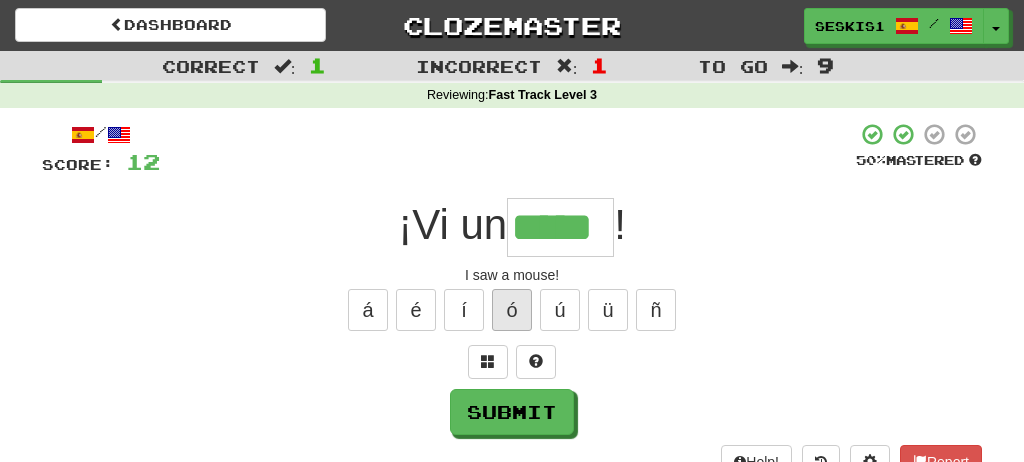 type on "*****" 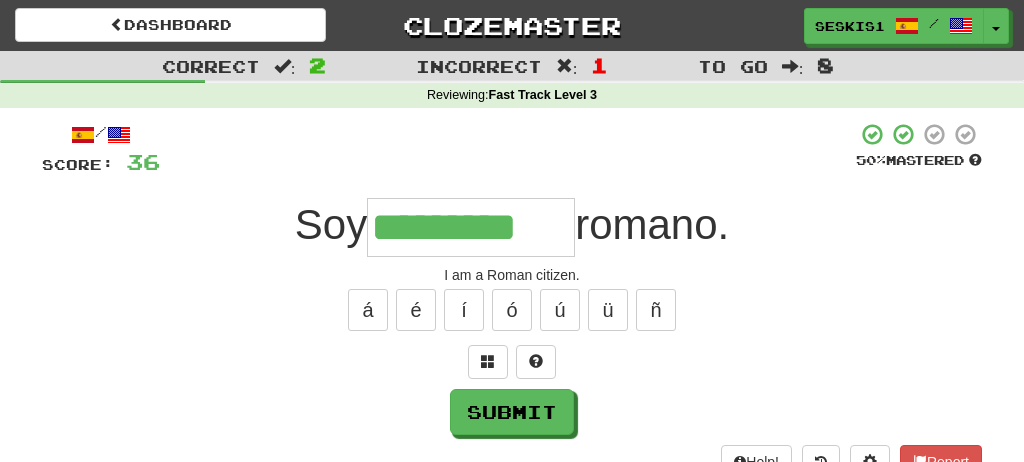 type on "*********" 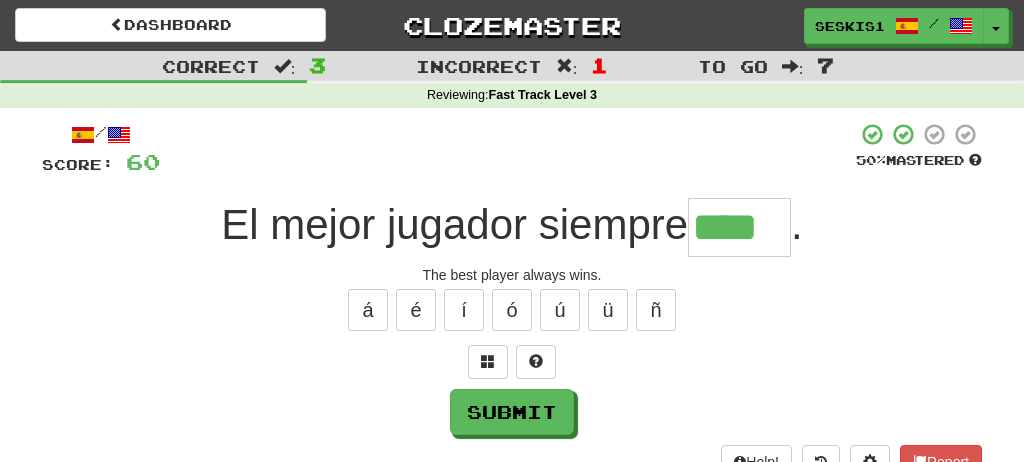 type on "****" 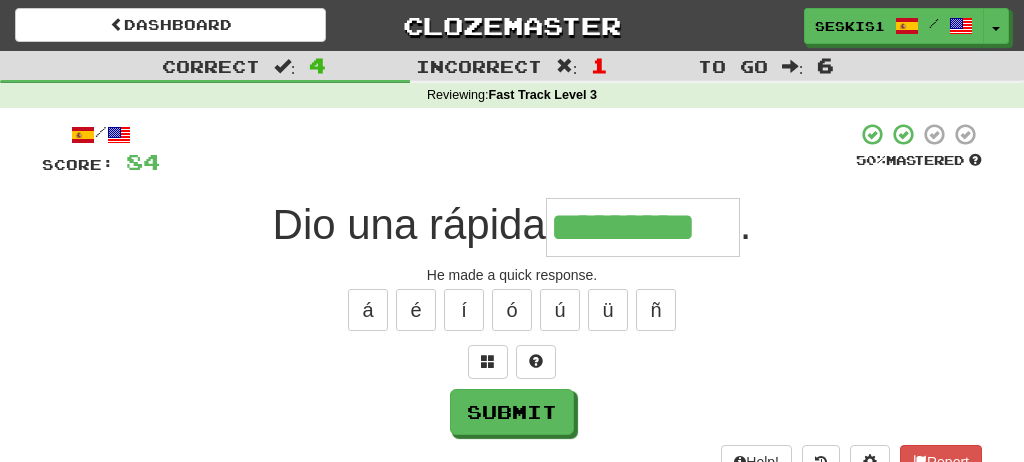 type on "*********" 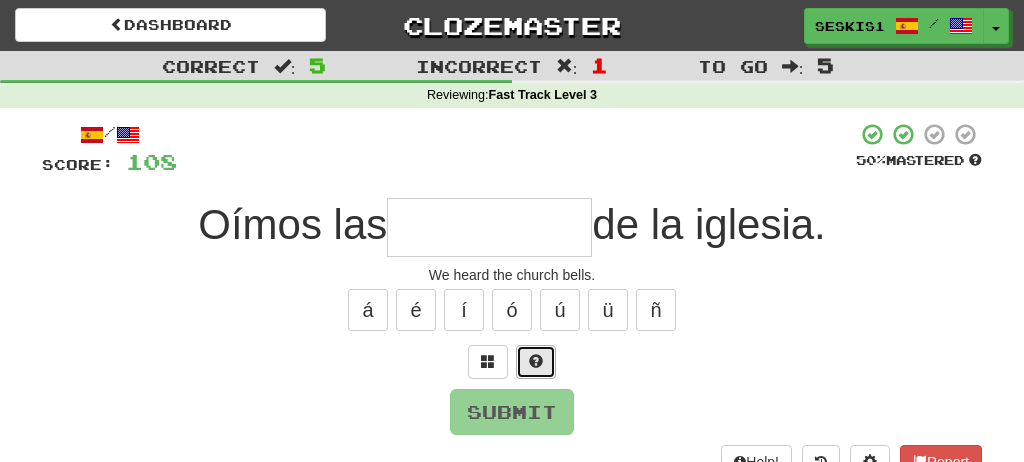 click at bounding box center (536, 361) 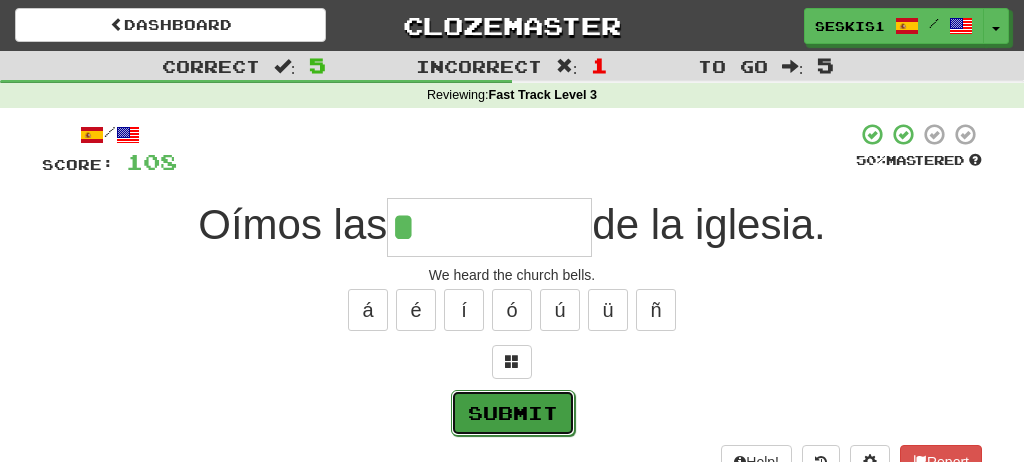 click on "Submit" at bounding box center [513, 413] 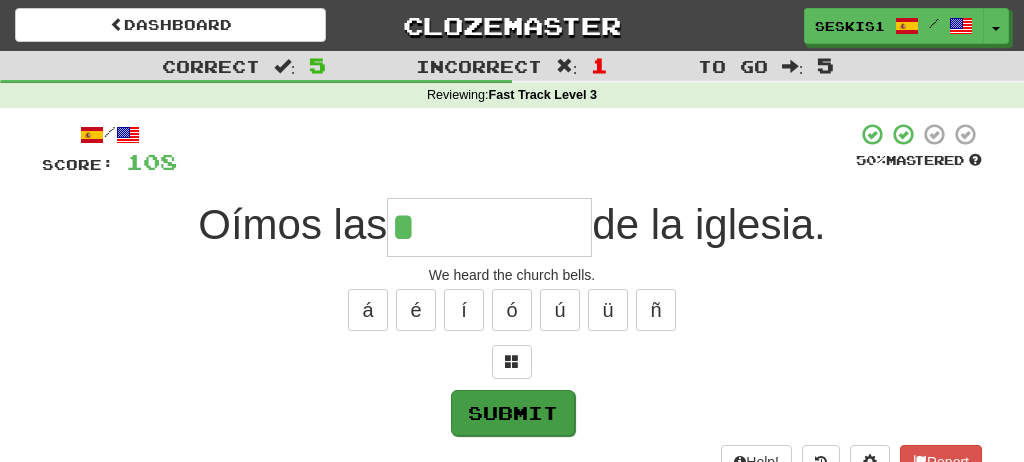 type on "********" 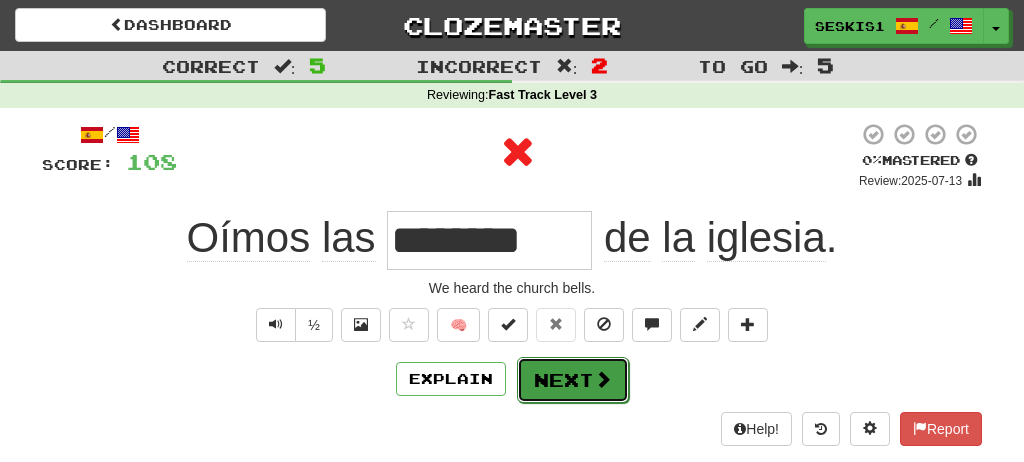 click on "Next" at bounding box center [573, 380] 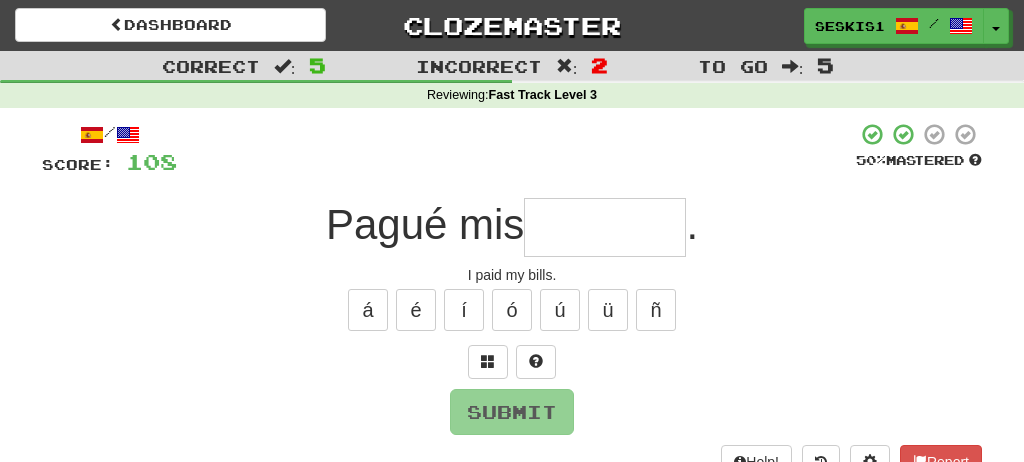 type on "*" 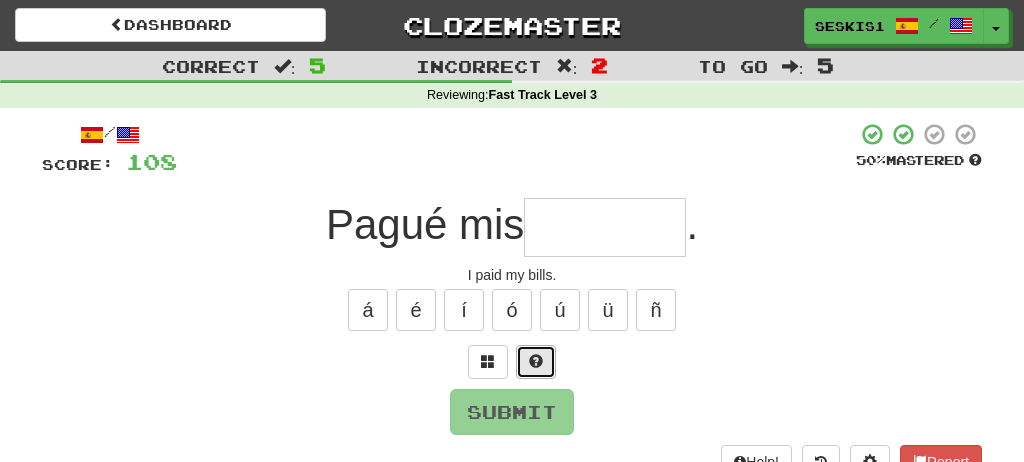 click at bounding box center [536, 361] 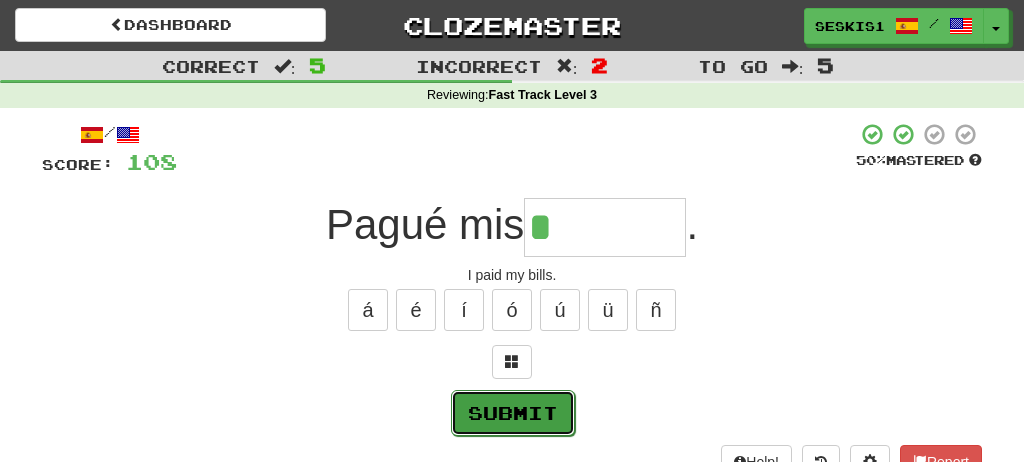 click on "Submit" at bounding box center [513, 413] 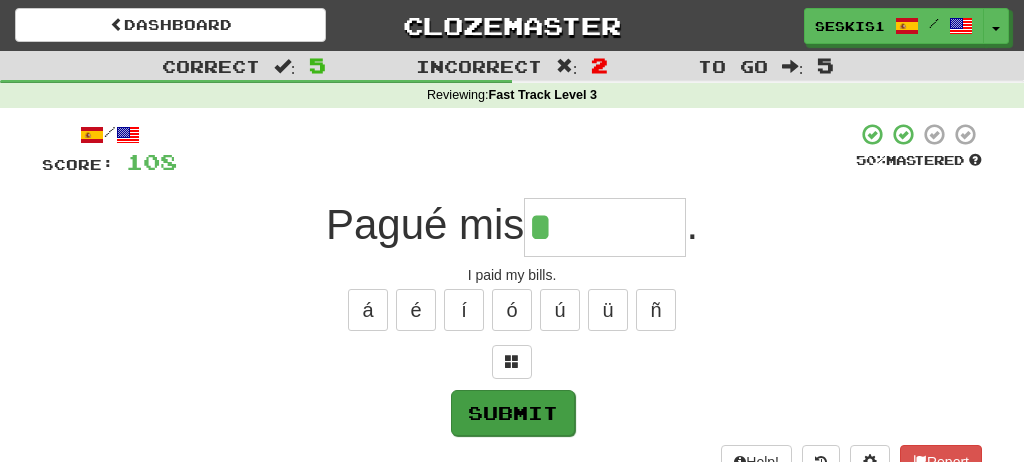 type on "********" 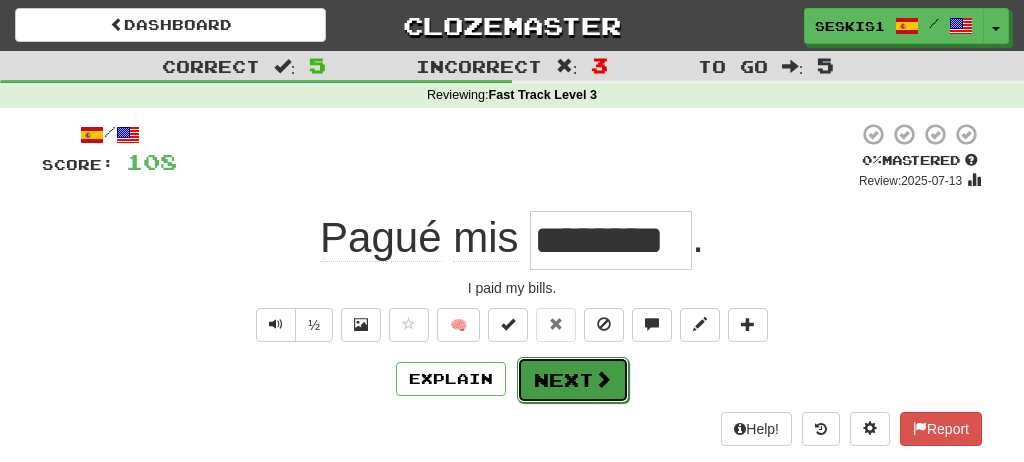 click on "Next" at bounding box center [573, 380] 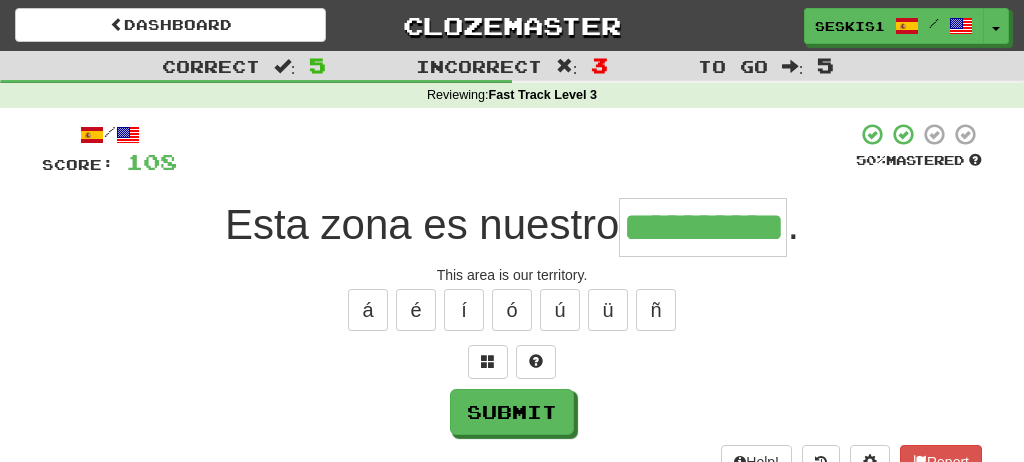 type on "**********" 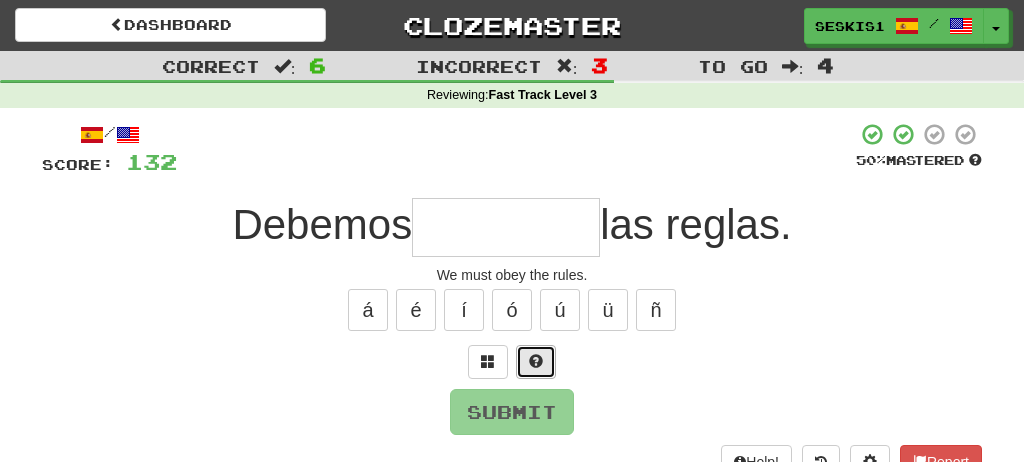 click at bounding box center (536, 361) 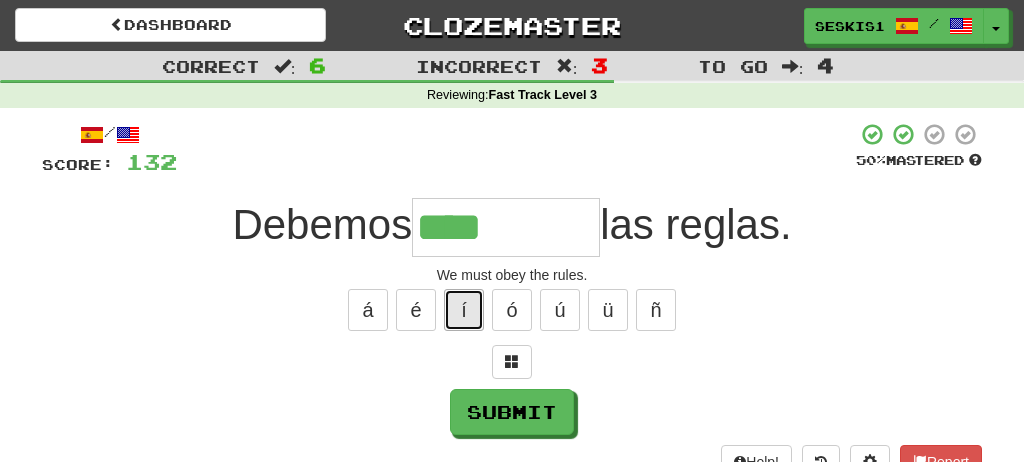 click on "í" at bounding box center [464, 310] 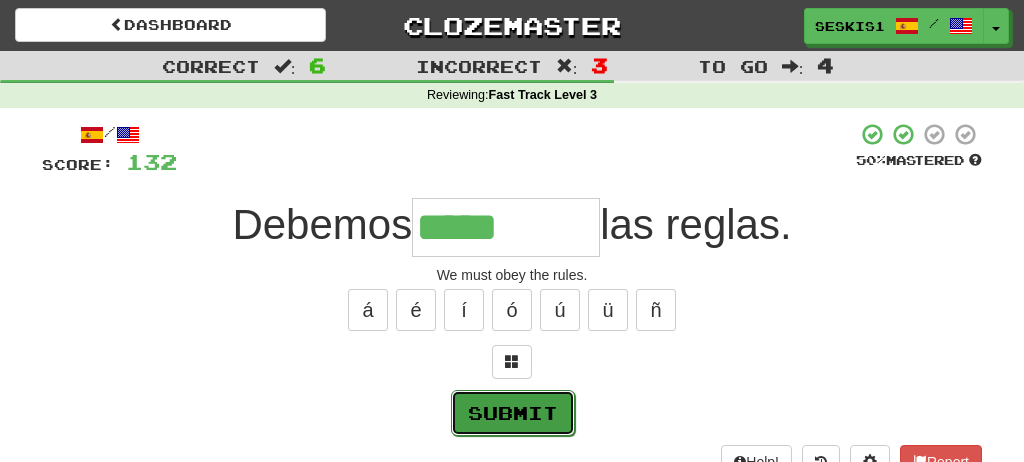 click on "Submit" at bounding box center [513, 413] 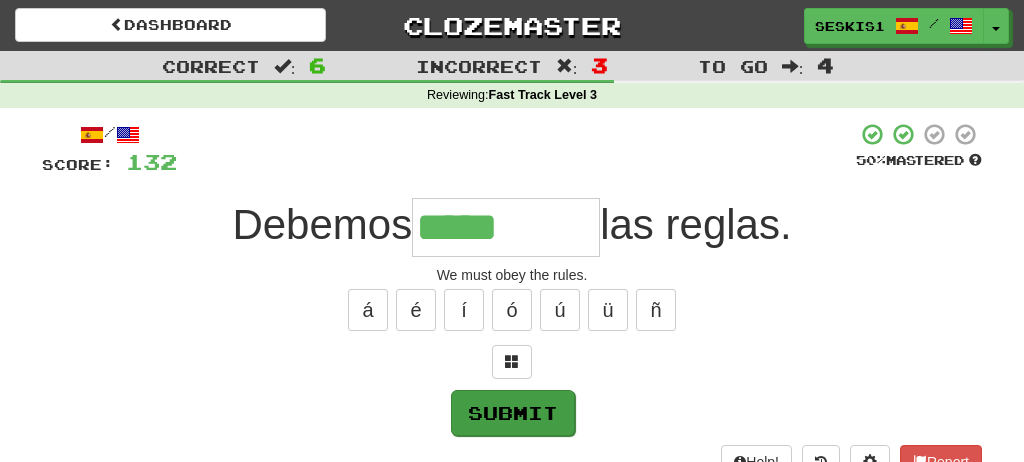 type on "********" 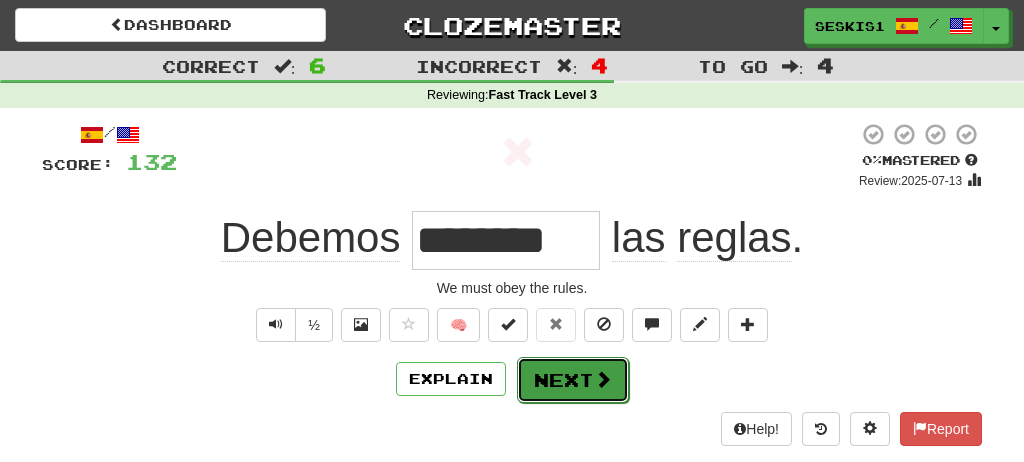 click on "Next" at bounding box center (573, 380) 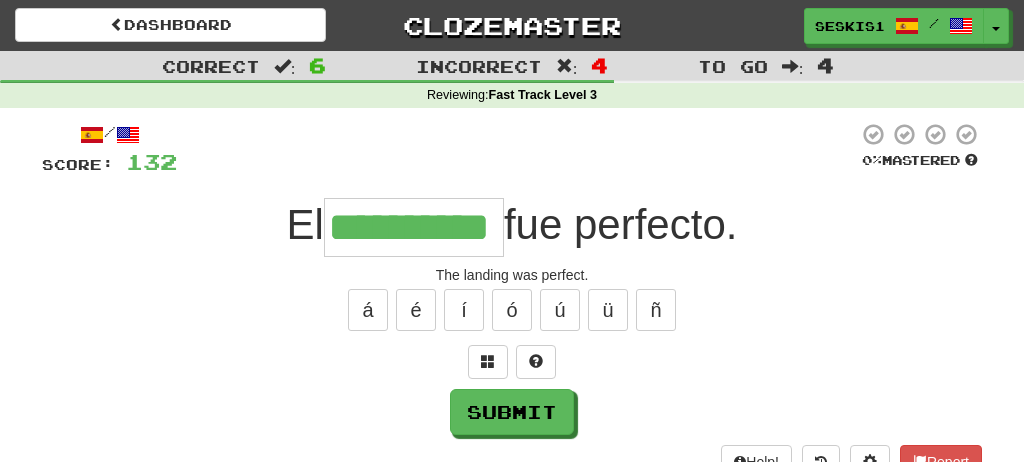 type on "**********" 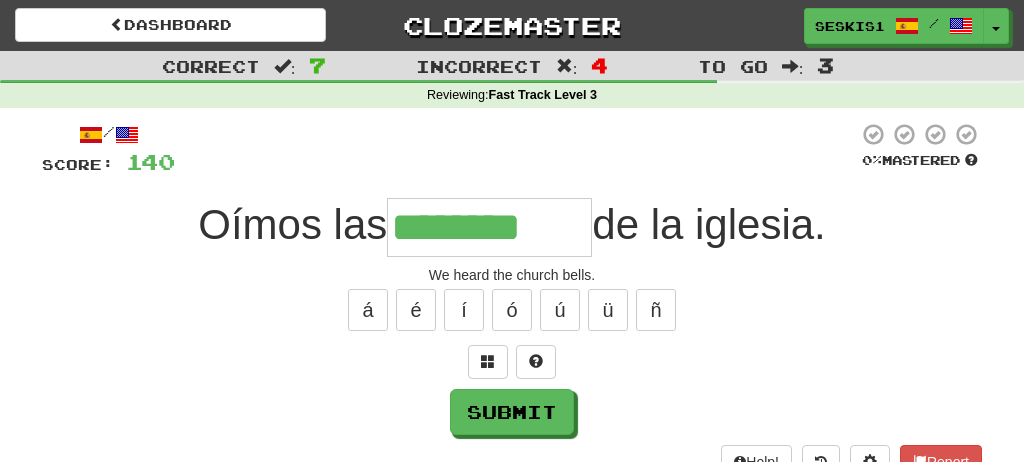 type on "********" 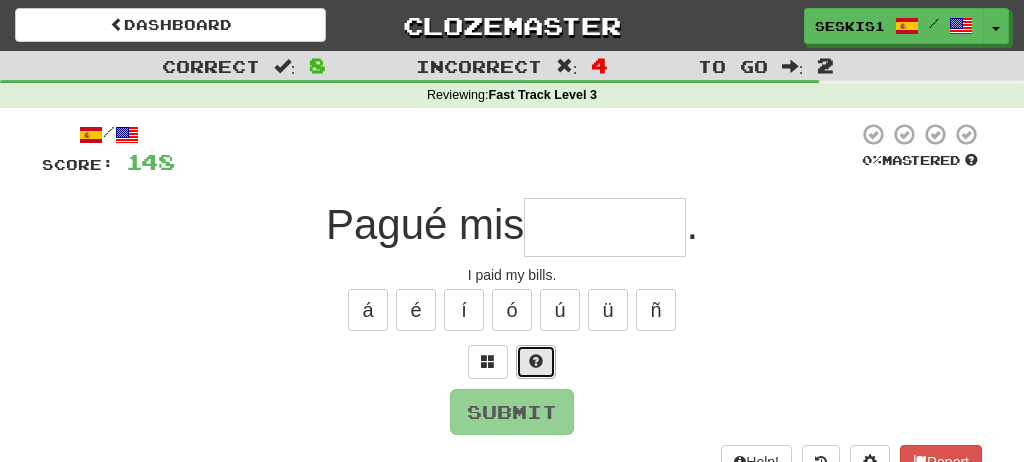 click at bounding box center (536, 361) 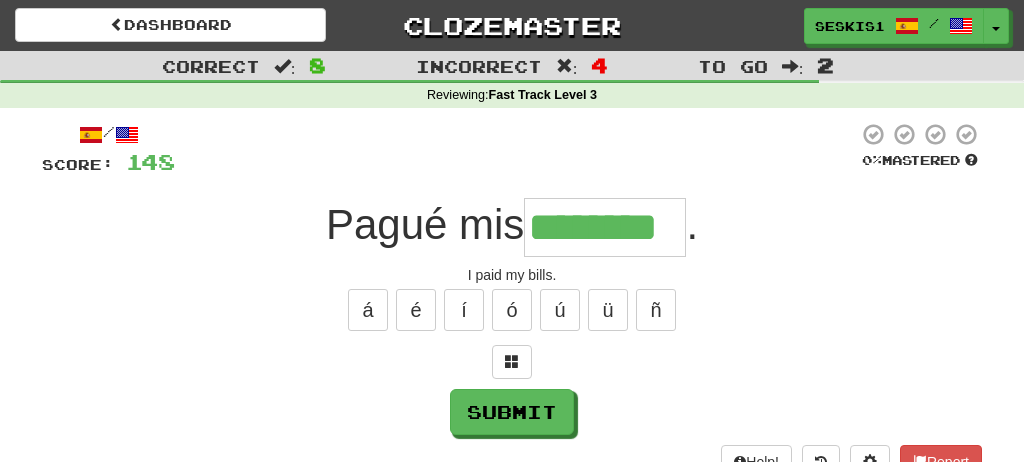 type on "********" 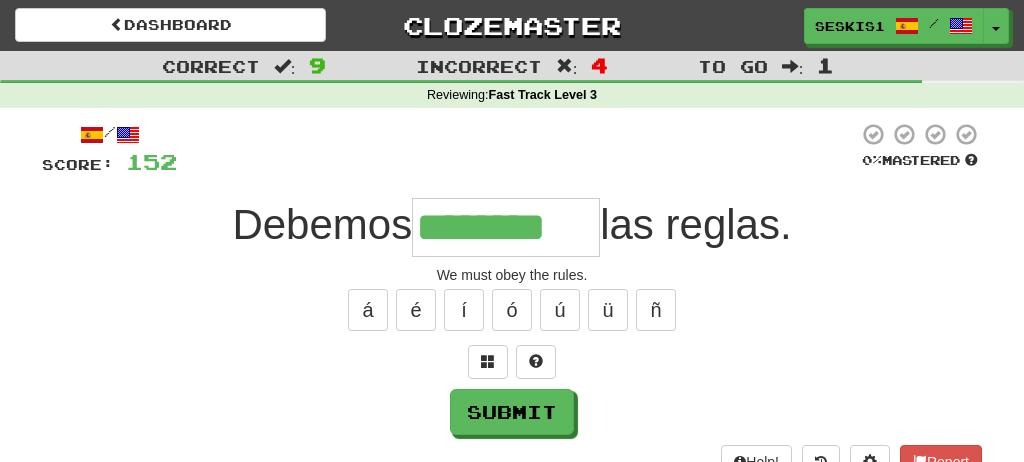 type on "********" 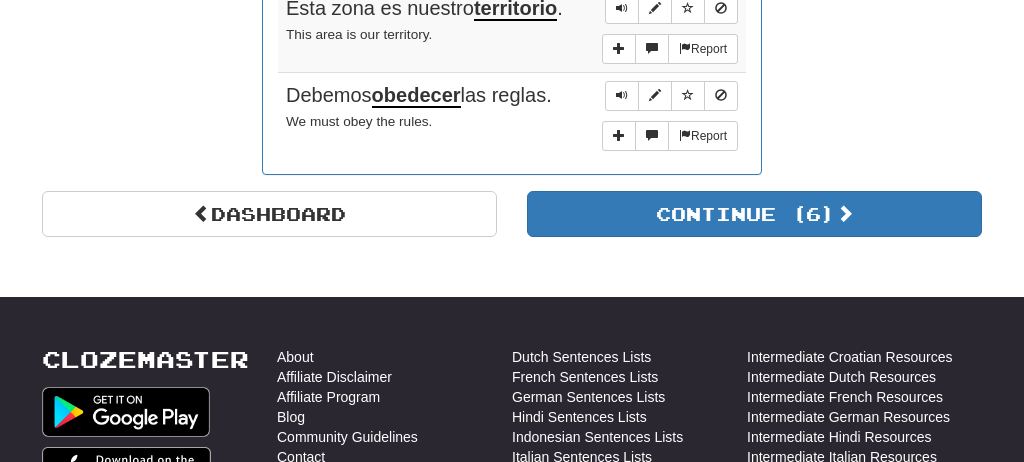 scroll, scrollTop: 1792, scrollLeft: 0, axis: vertical 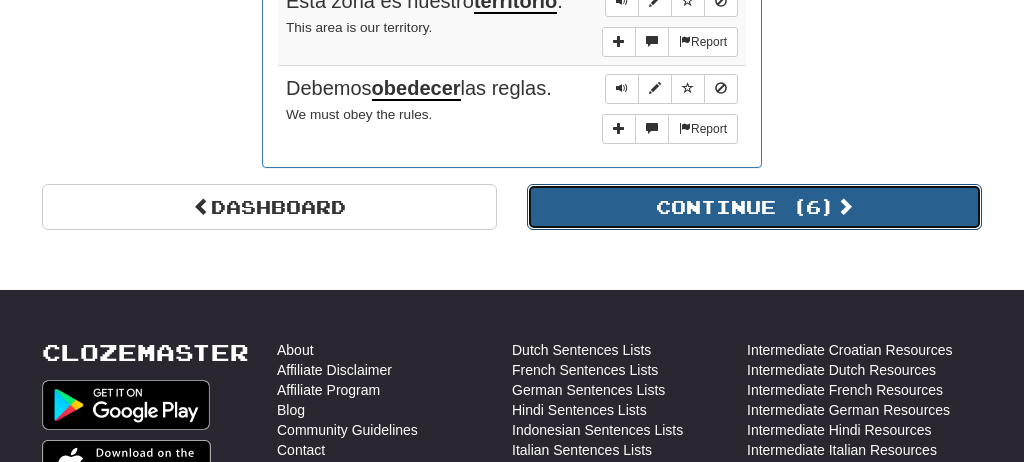 click on "Continue ( 6 )" at bounding box center [754, 207] 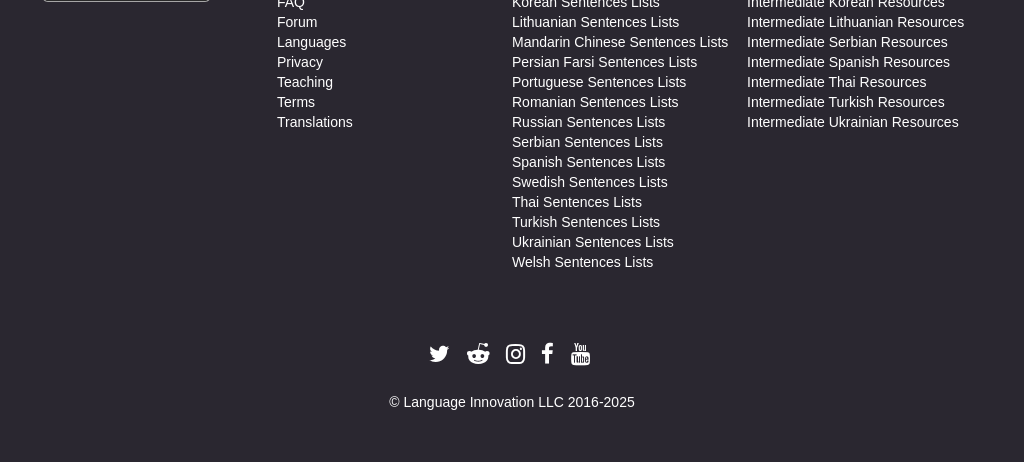 scroll, scrollTop: 0, scrollLeft: 0, axis: both 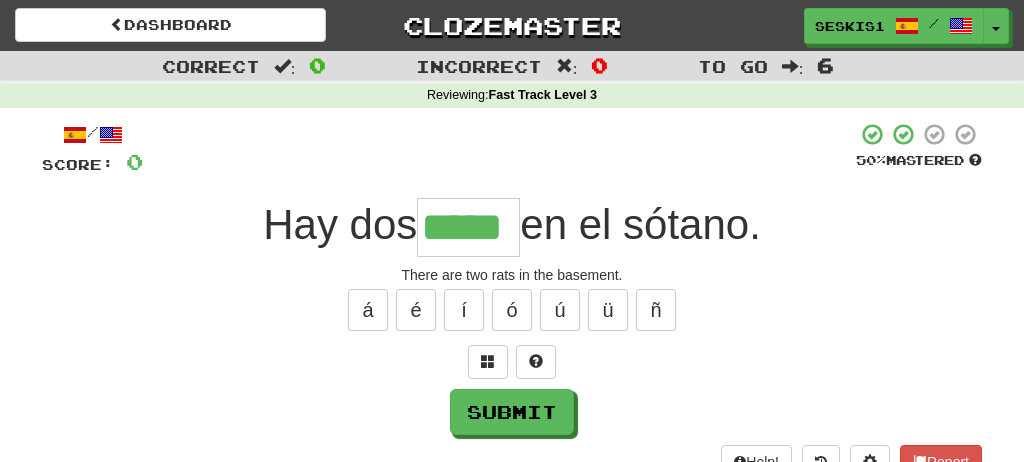 type on "*****" 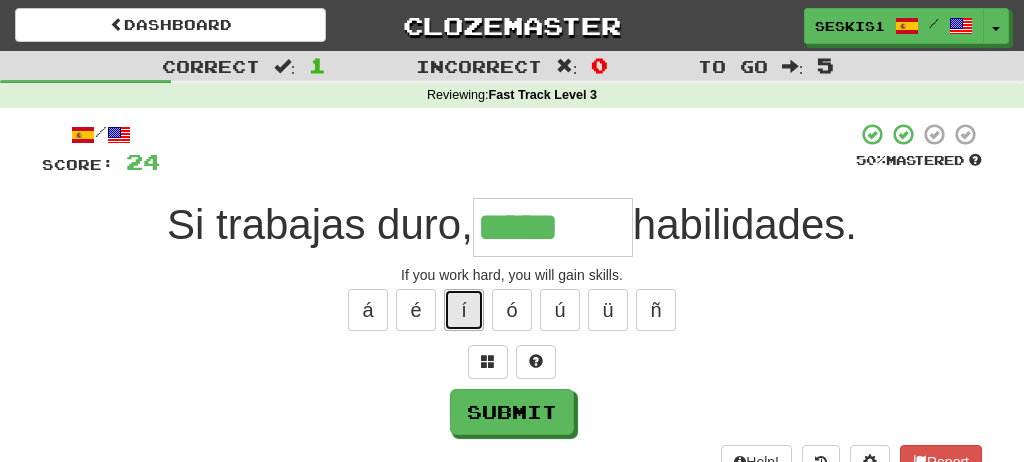 click on "í" at bounding box center (464, 310) 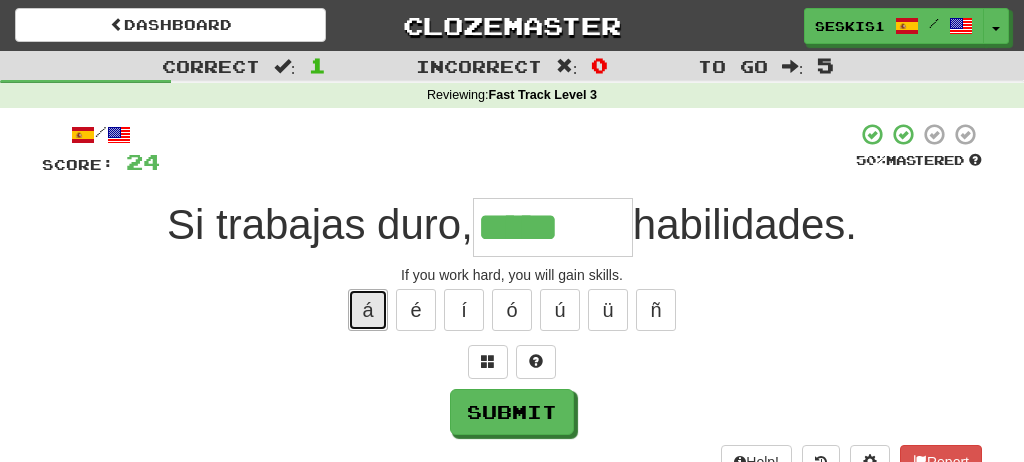 click on "á" at bounding box center [368, 310] 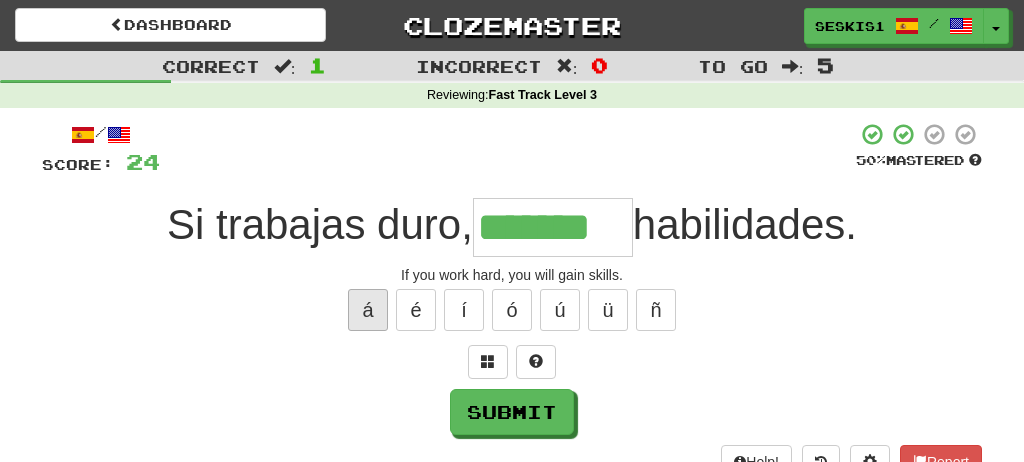 type on "*******" 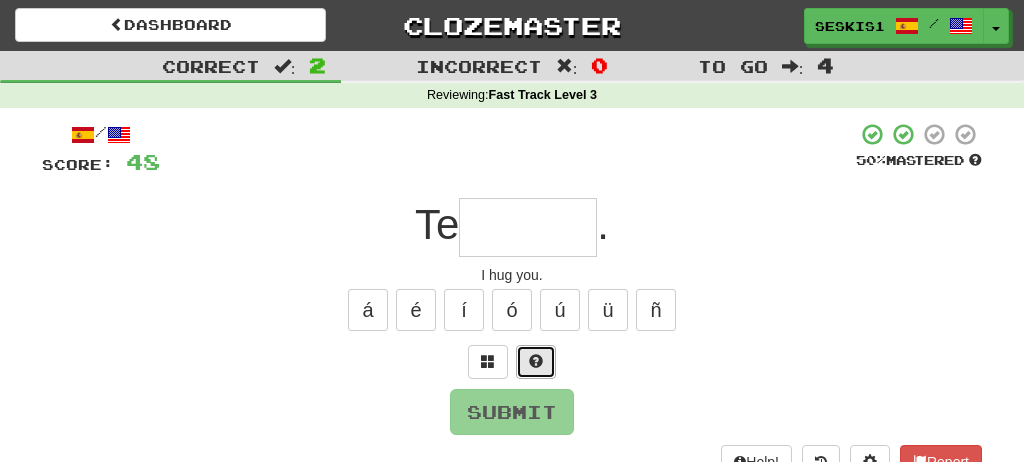 click at bounding box center (536, 361) 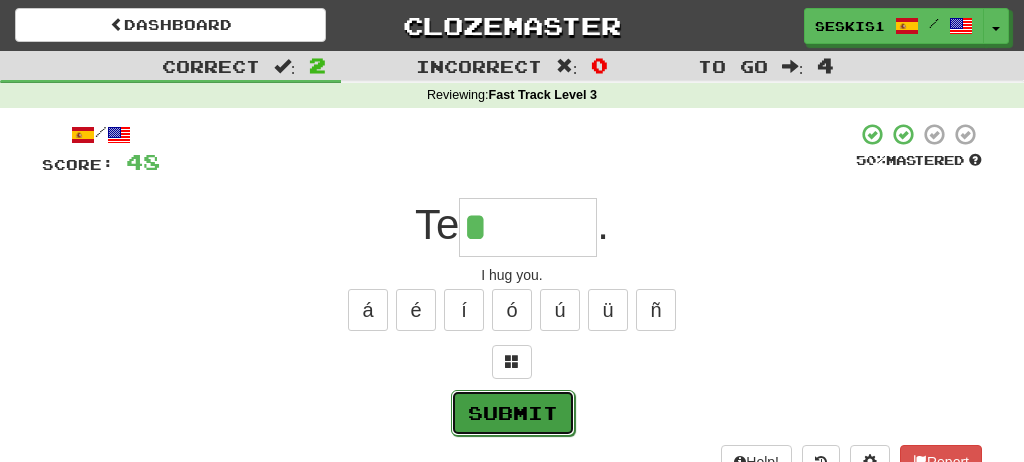 click on "Submit" at bounding box center [513, 413] 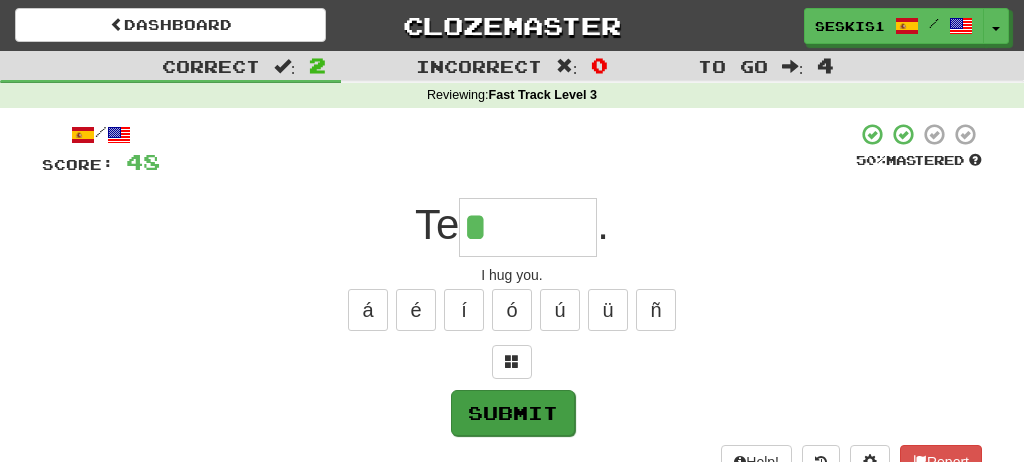 type on "******" 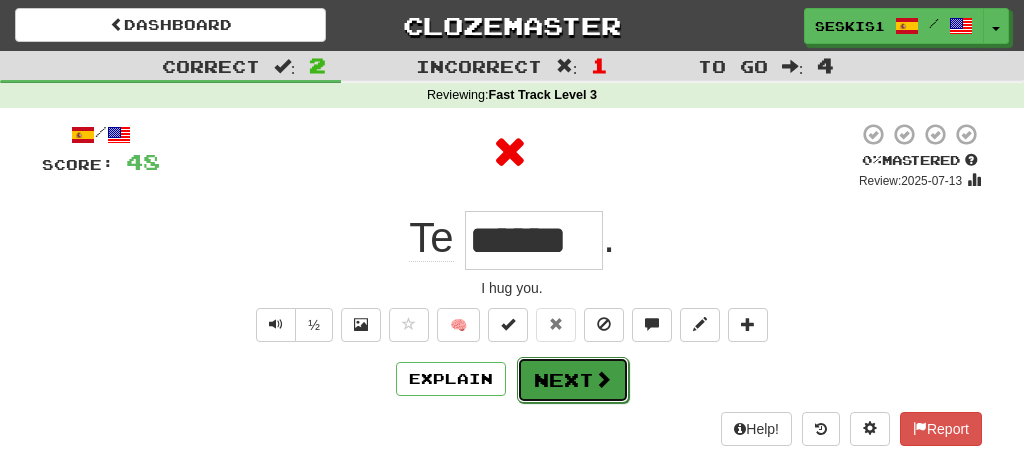 click on "Next" at bounding box center (573, 380) 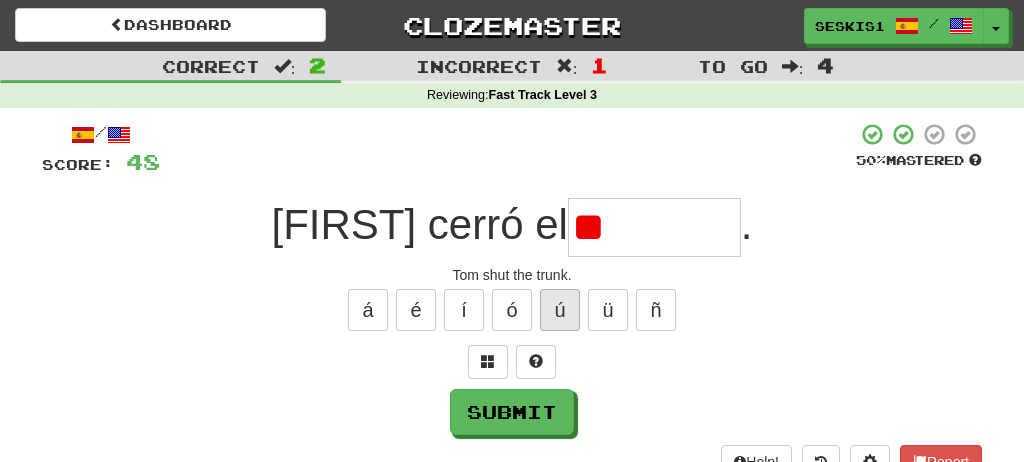type on "*" 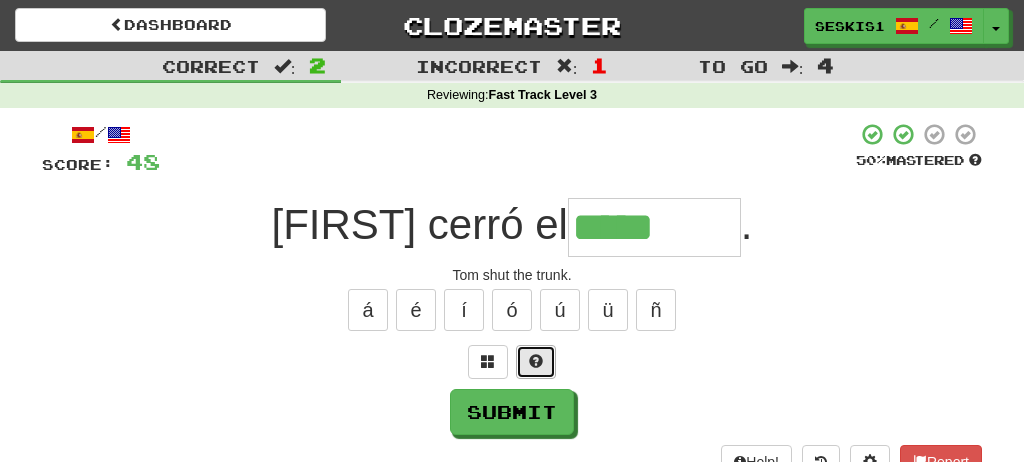 click at bounding box center [536, 361] 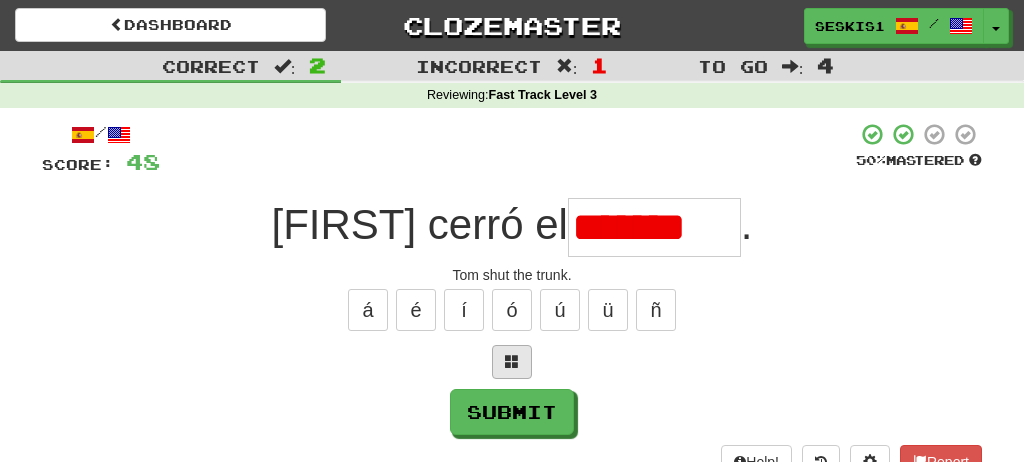 scroll, scrollTop: 0, scrollLeft: 0, axis: both 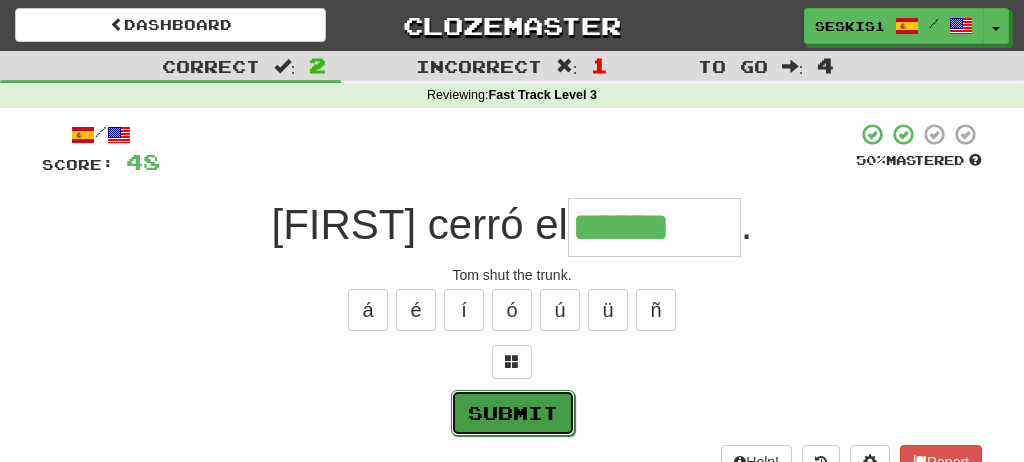 click on "Submit" at bounding box center [513, 413] 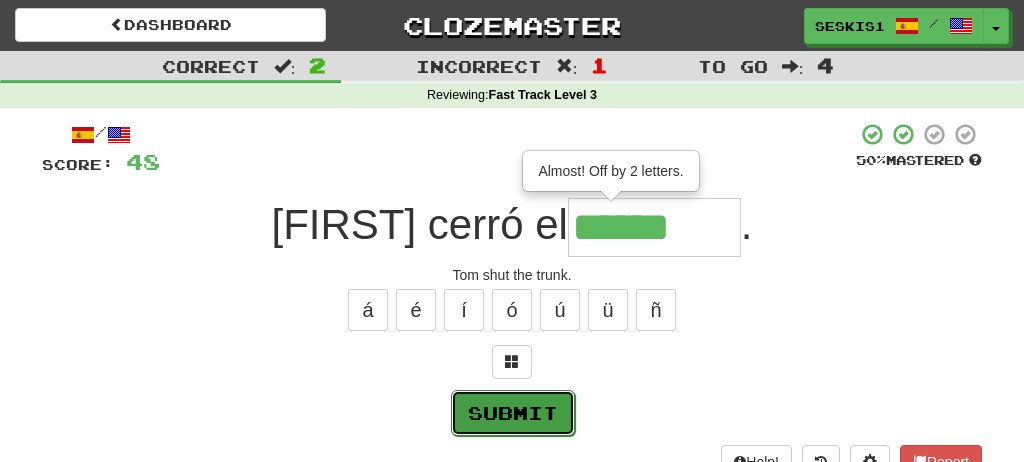 click on "Submit" at bounding box center (513, 413) 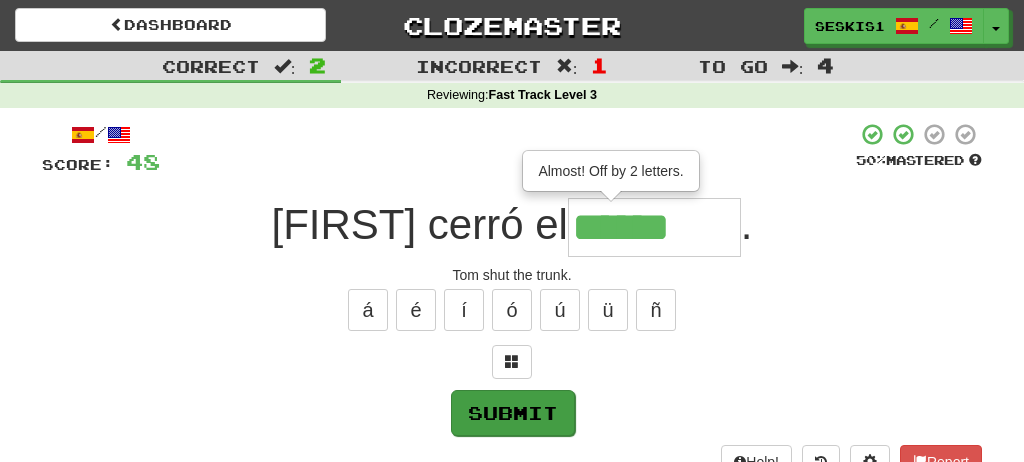 type on "********" 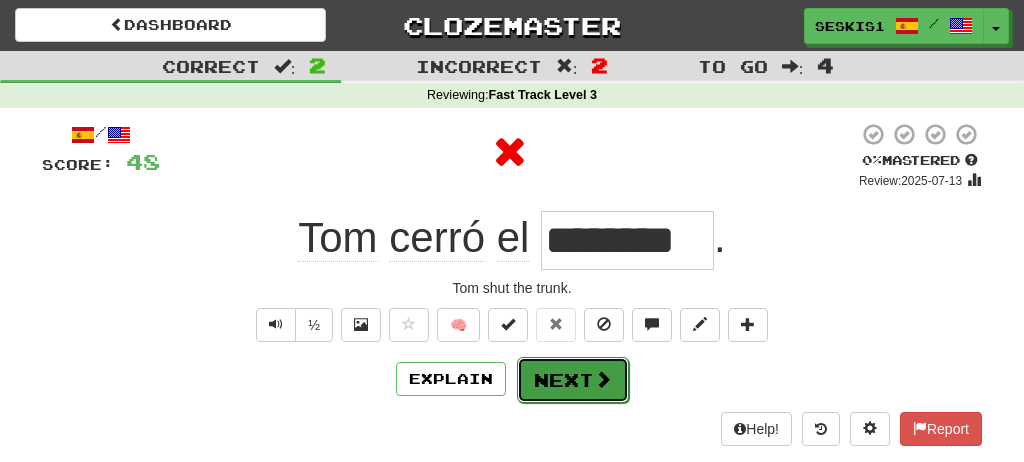 click on "Next" at bounding box center [573, 380] 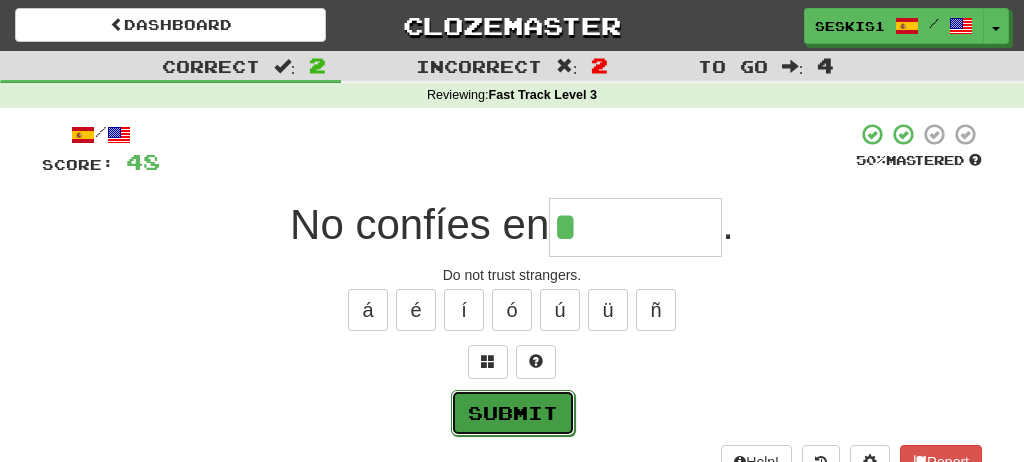 click on "Submit" at bounding box center [513, 413] 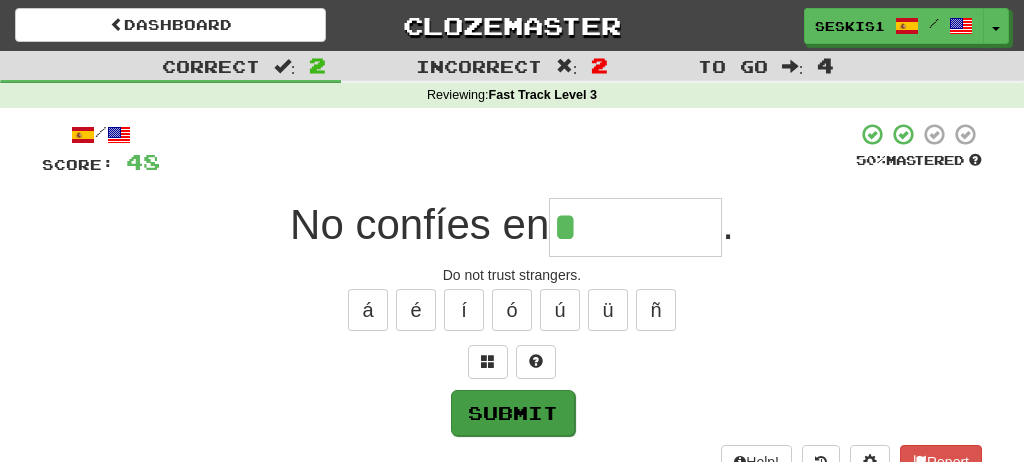 type on "********" 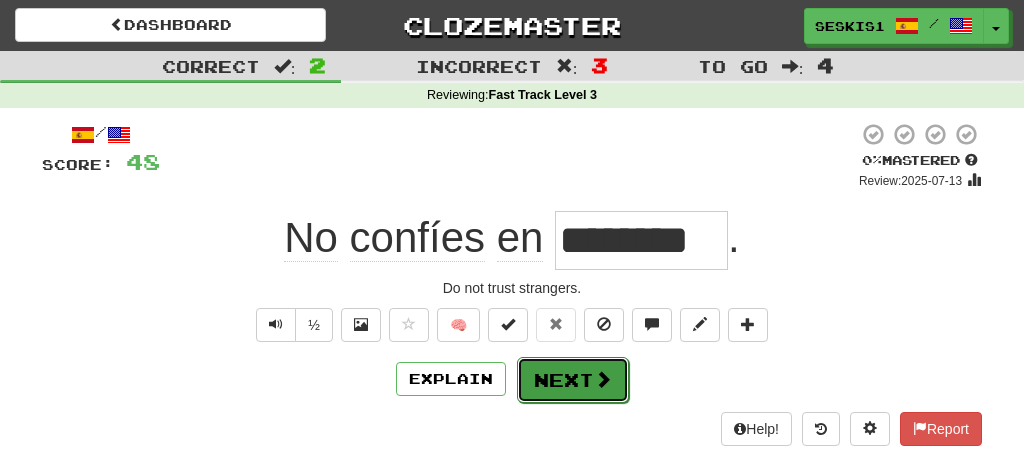 click on "Next" at bounding box center (573, 380) 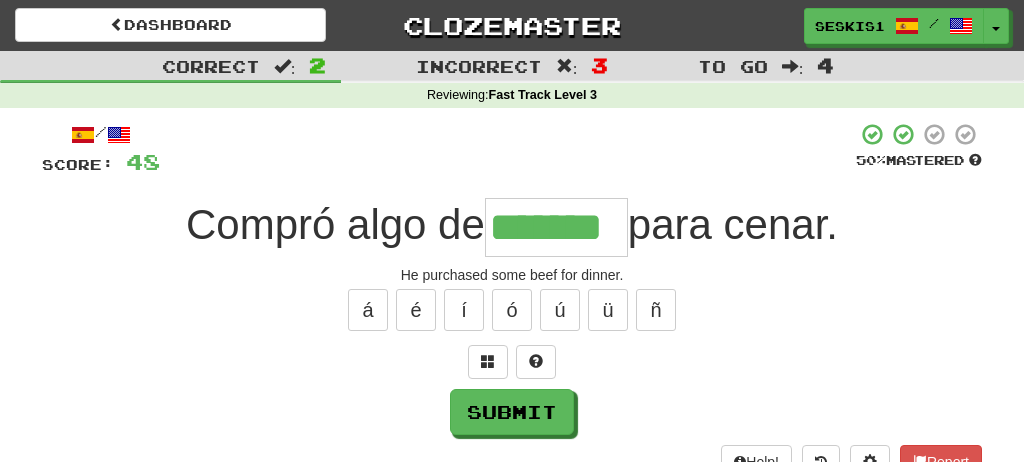 type on "*******" 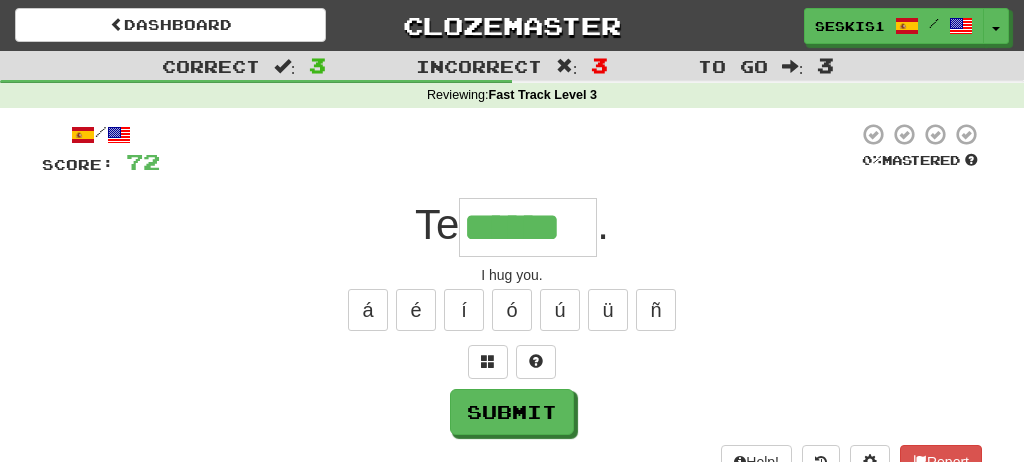 type on "******" 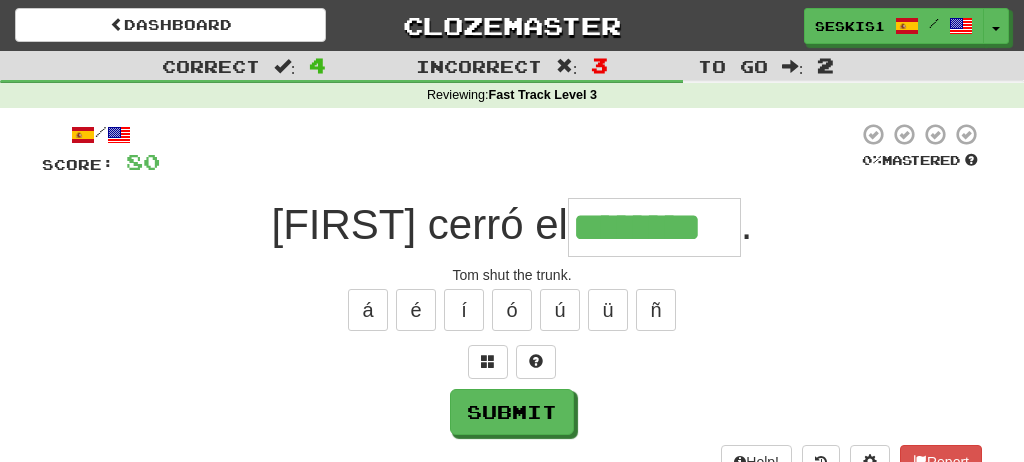 type on "********" 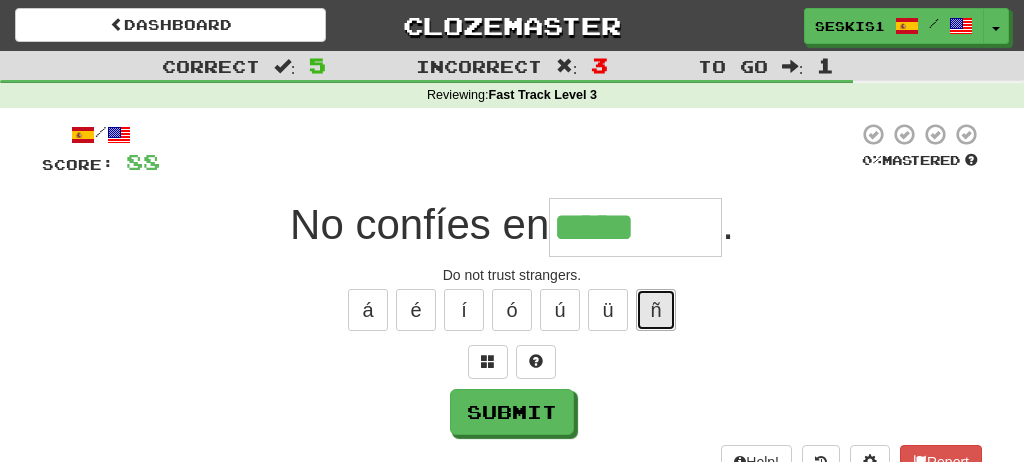 click on "ñ" at bounding box center [656, 310] 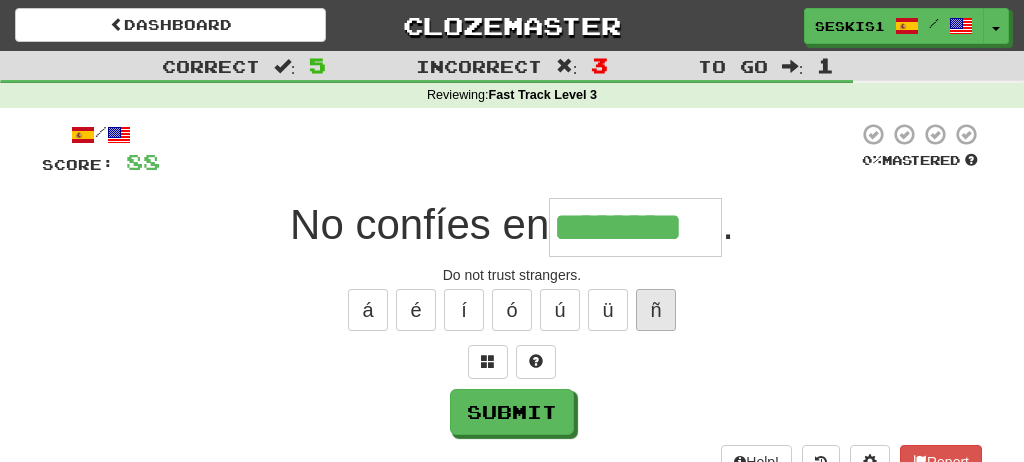 type on "********" 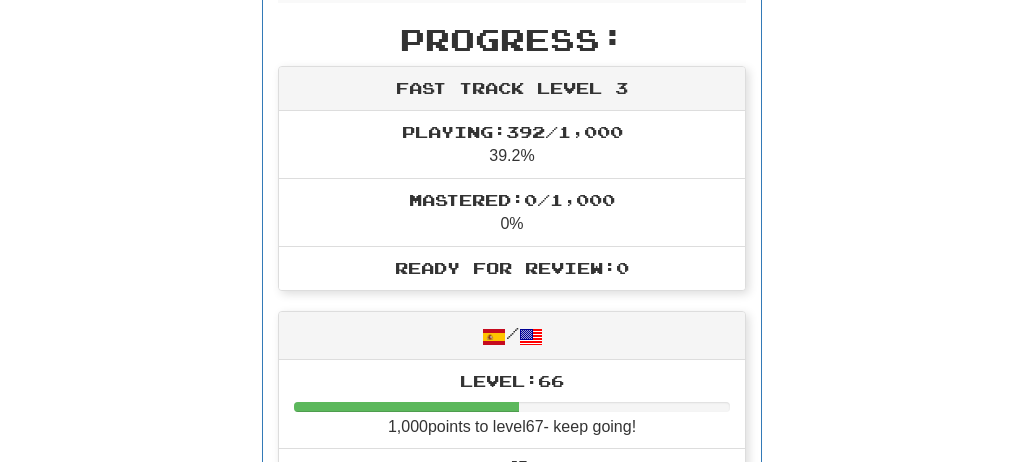 scroll, scrollTop: 0, scrollLeft: 0, axis: both 